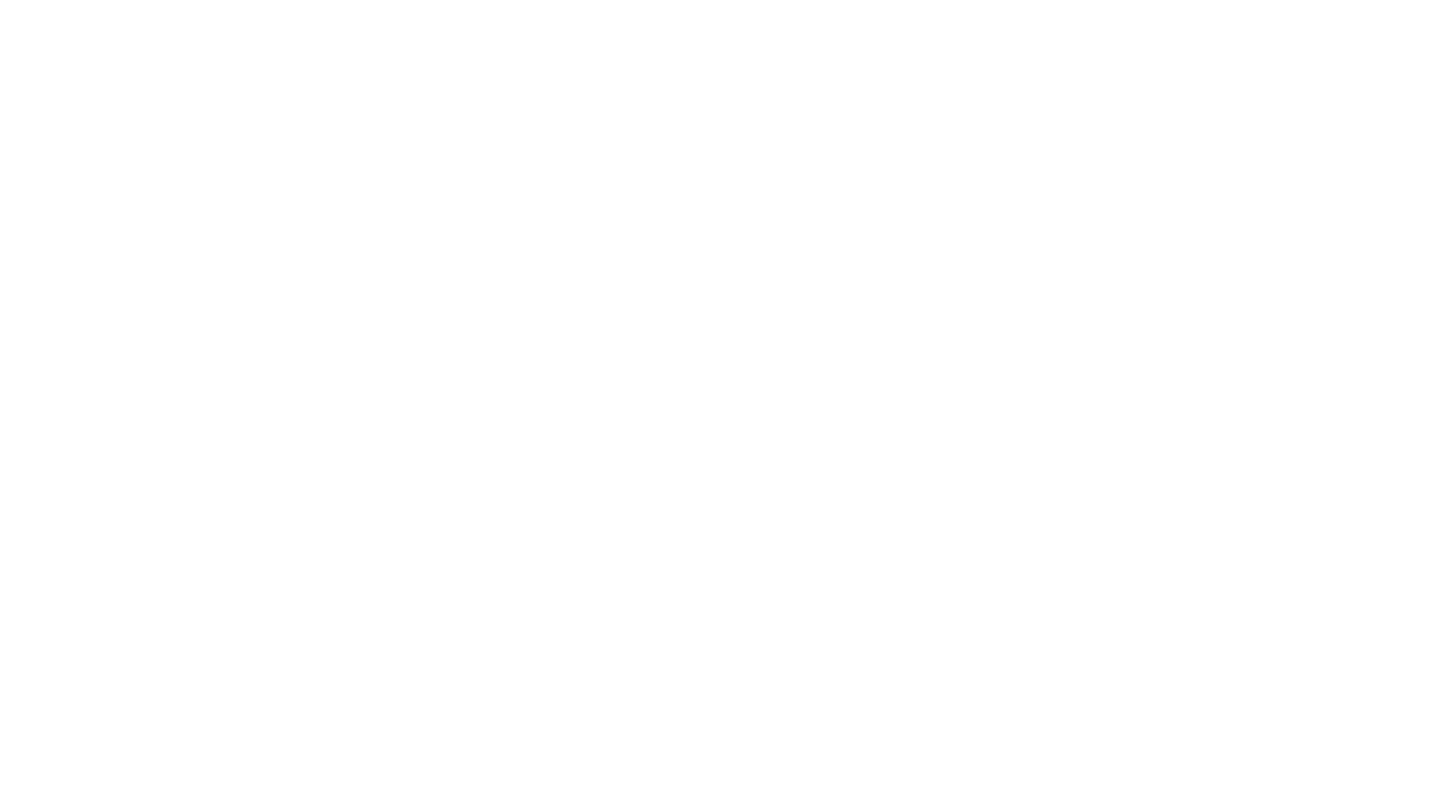 scroll, scrollTop: 0, scrollLeft: 0, axis: both 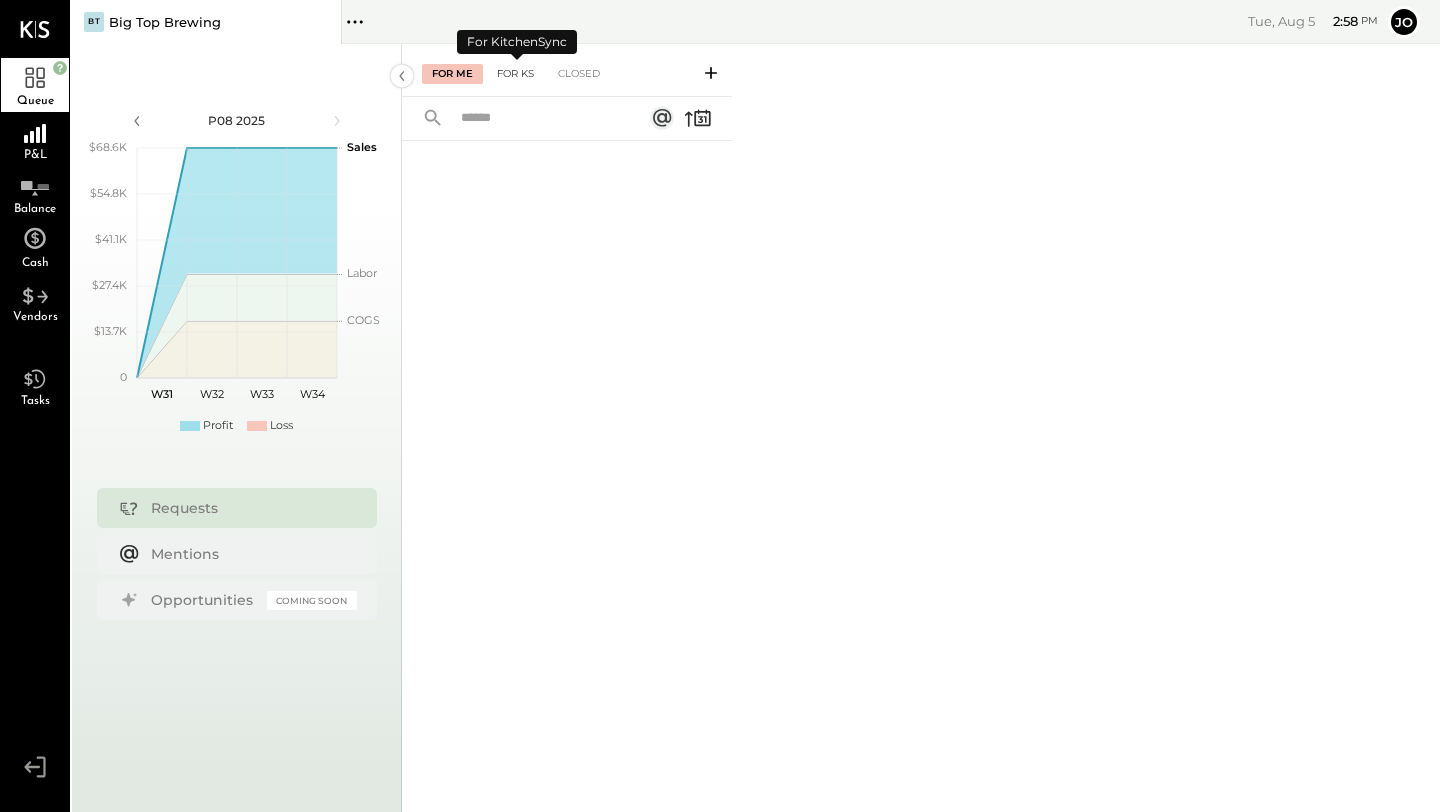 click on "For KS" at bounding box center (515, 74) 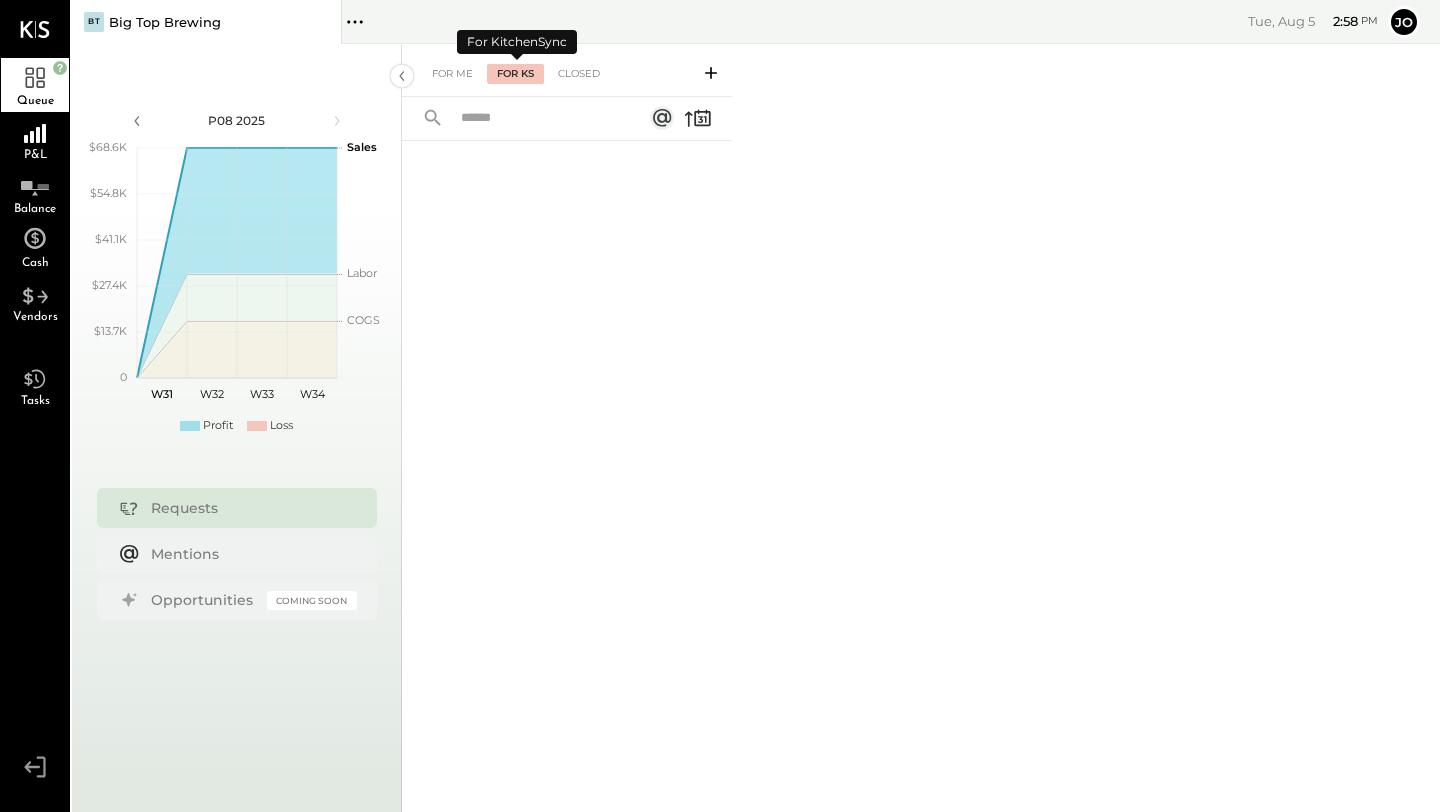 click on "For KS" at bounding box center (515, 74) 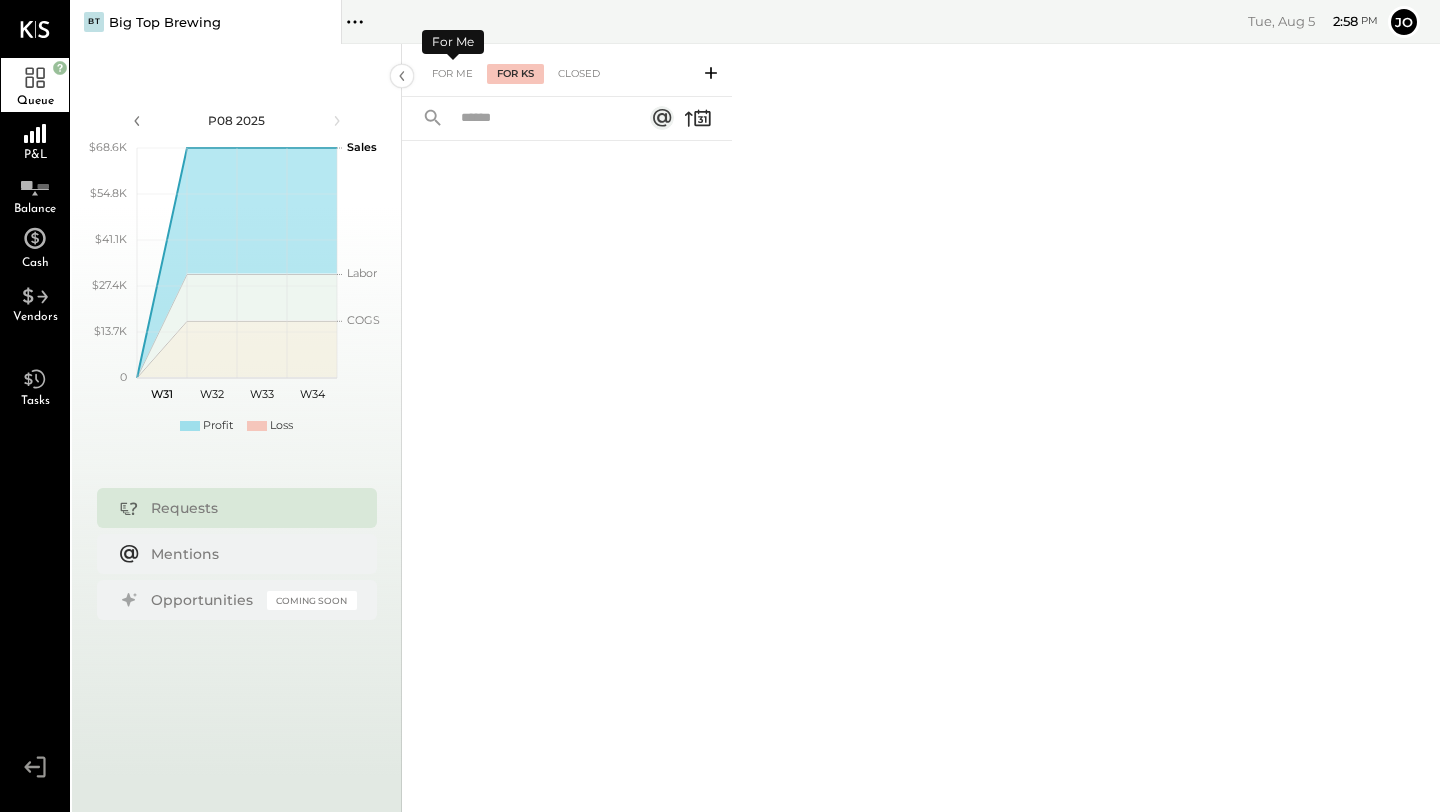 click on "For KS" at bounding box center [515, 74] 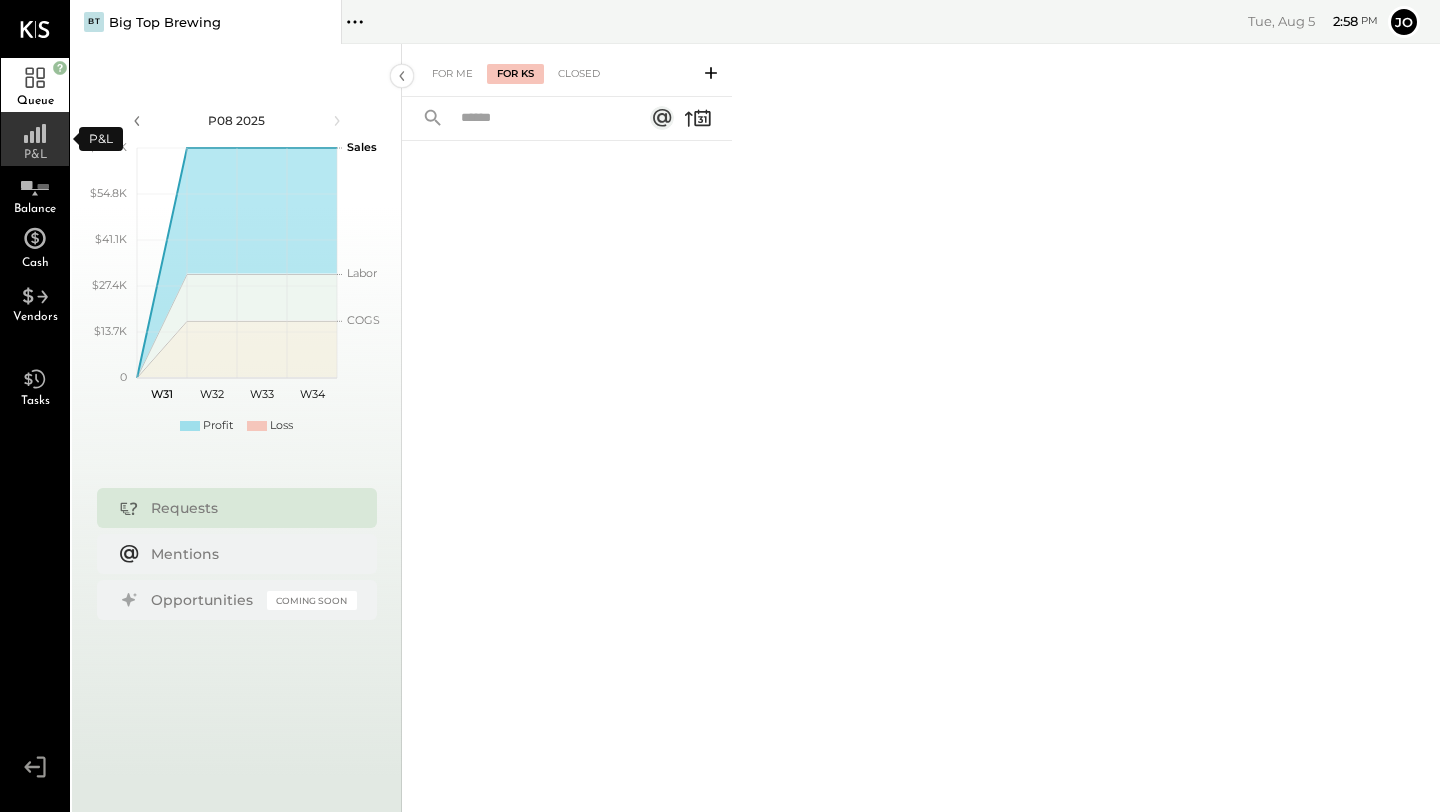 click 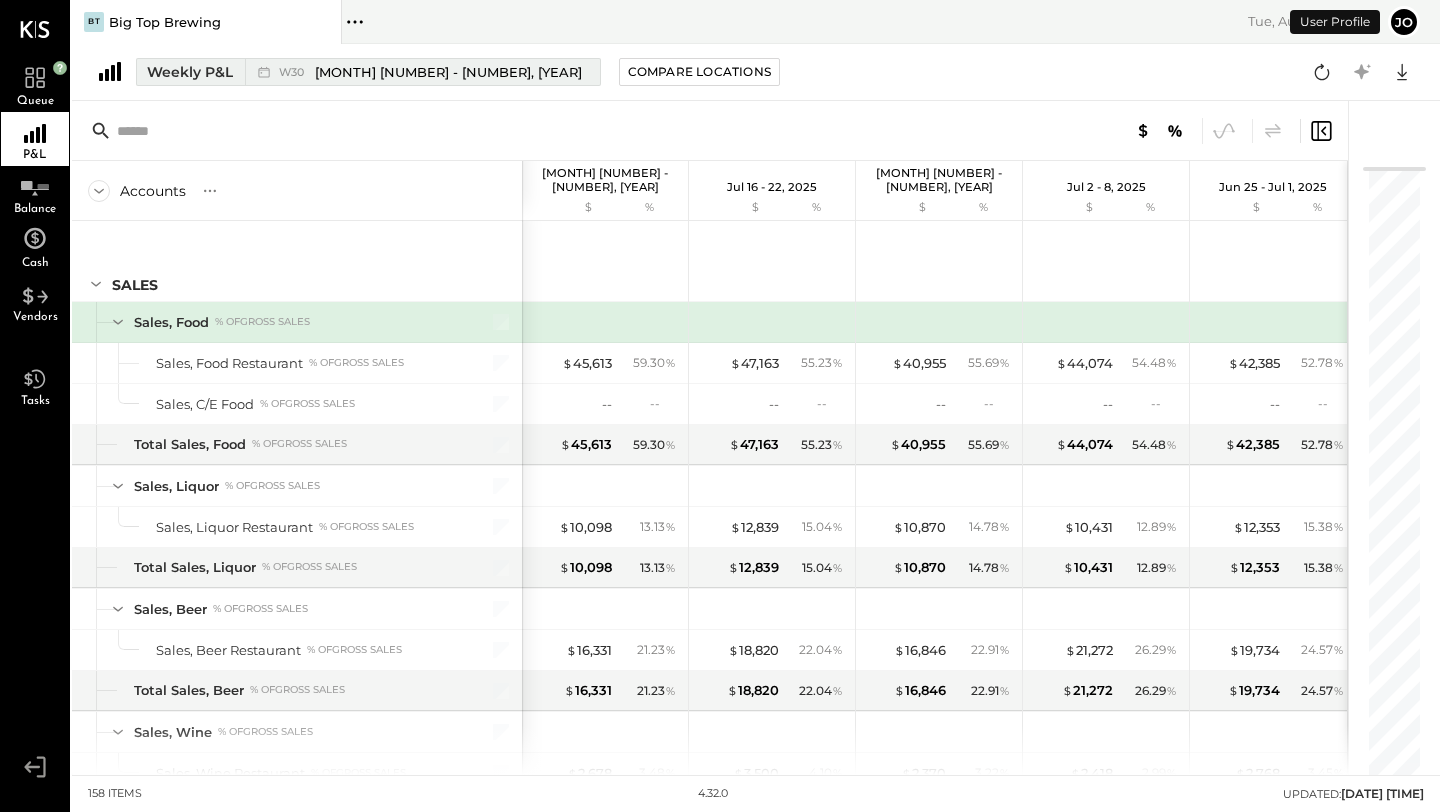 click on "Weekly P&L" at bounding box center (190, 72) 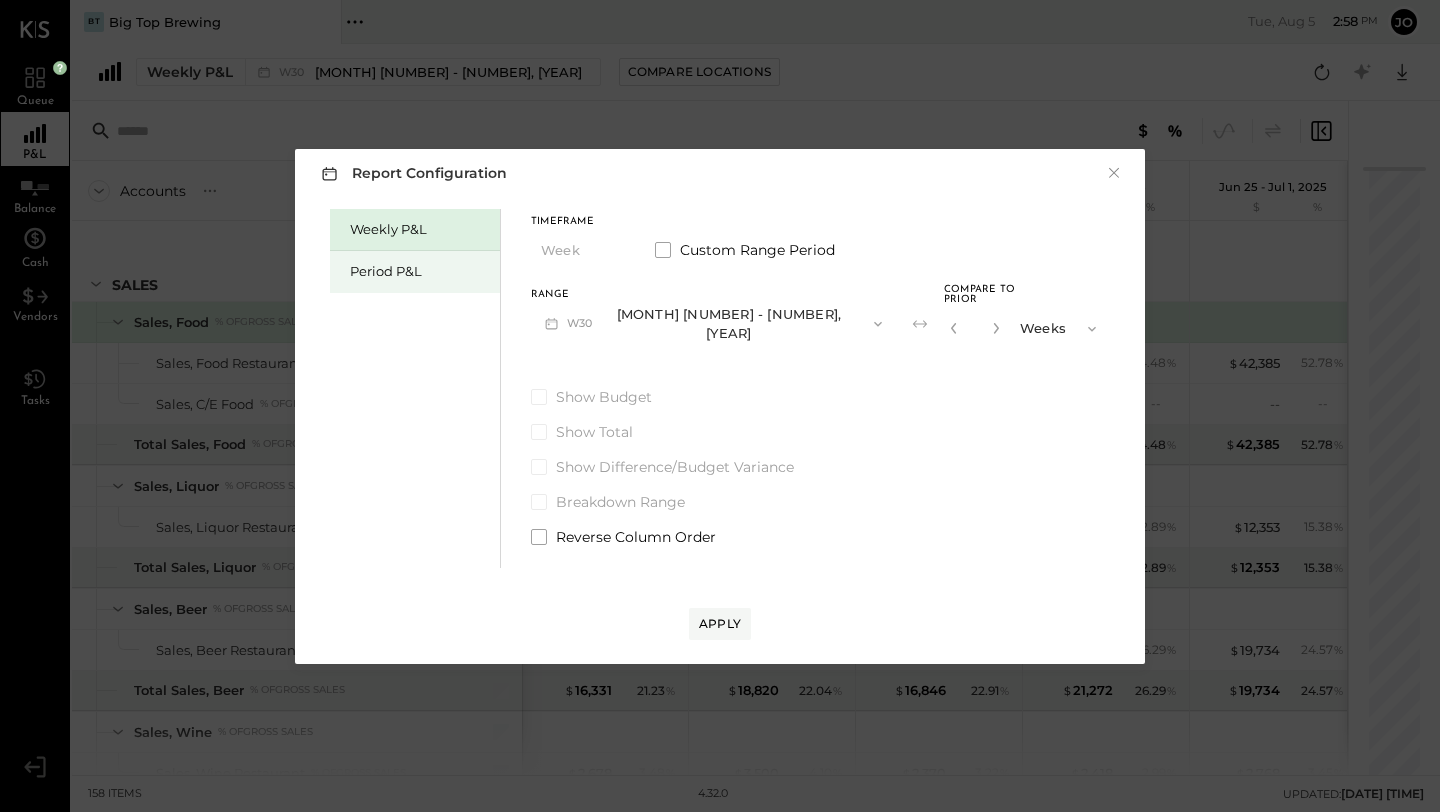 click on "Period P&L" at bounding box center [420, 271] 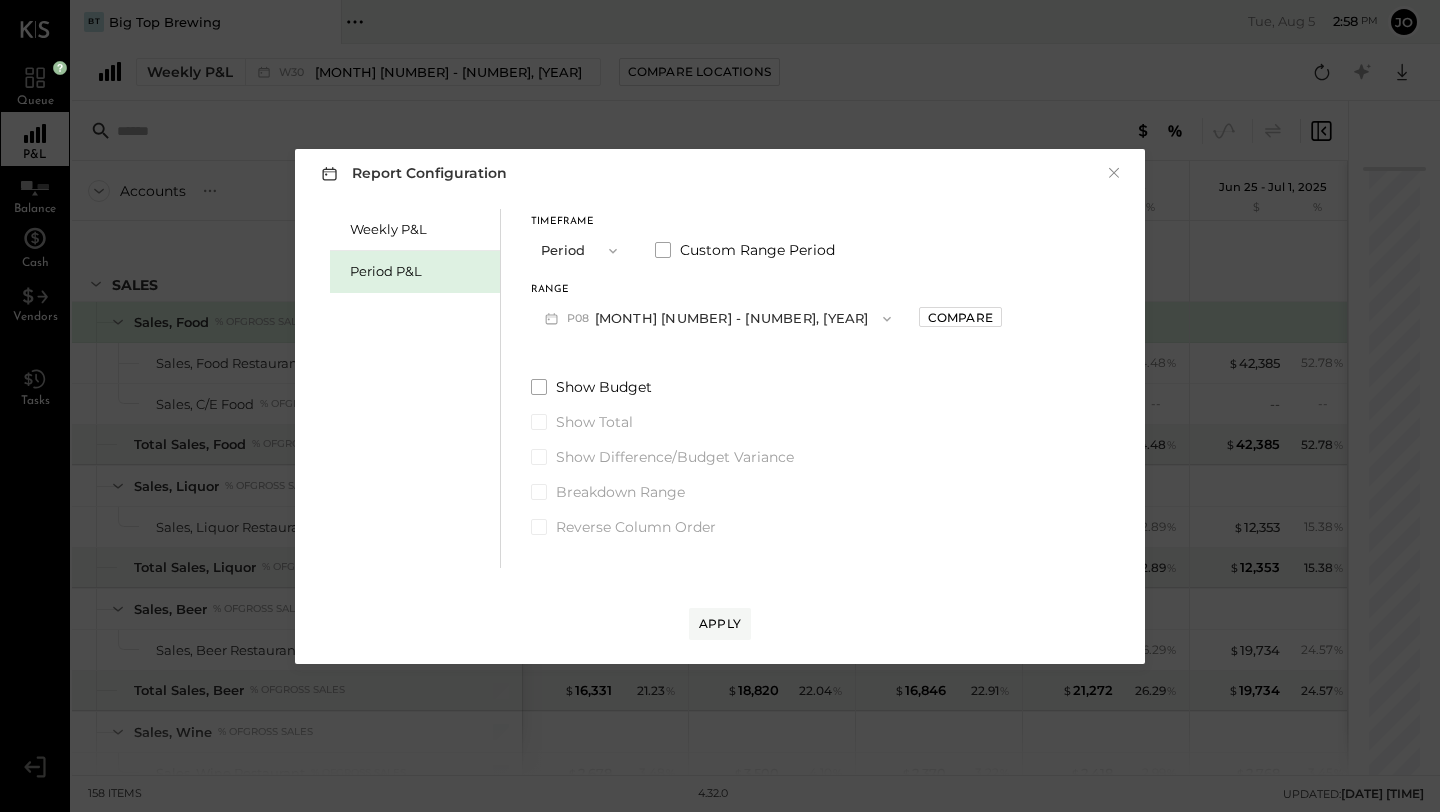 click on "P08 [MONTH] [NUMBER] - [NUMBER], [YEAR]" at bounding box center (718, 318) 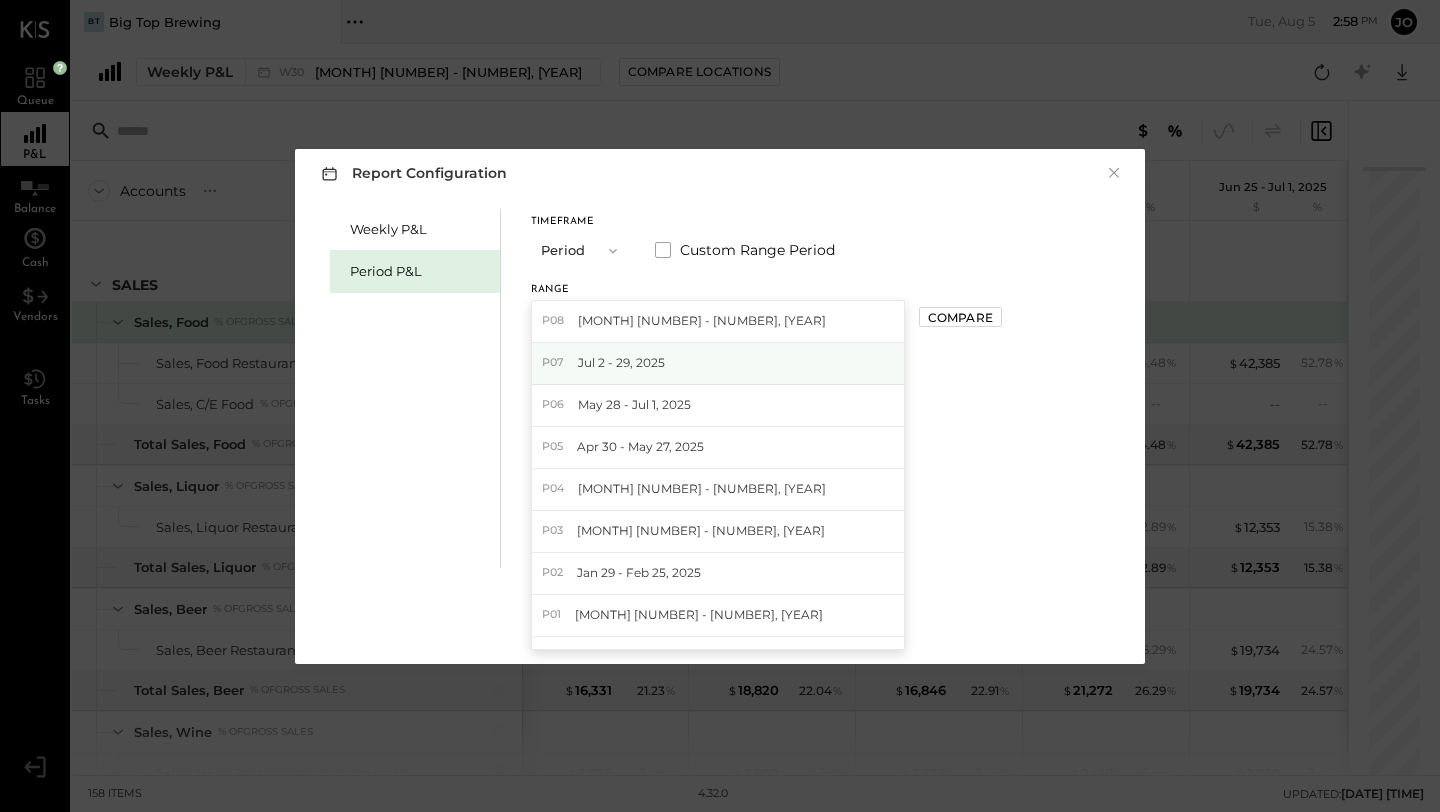 click on "Jul 2 - 29, 2025" at bounding box center (621, 362) 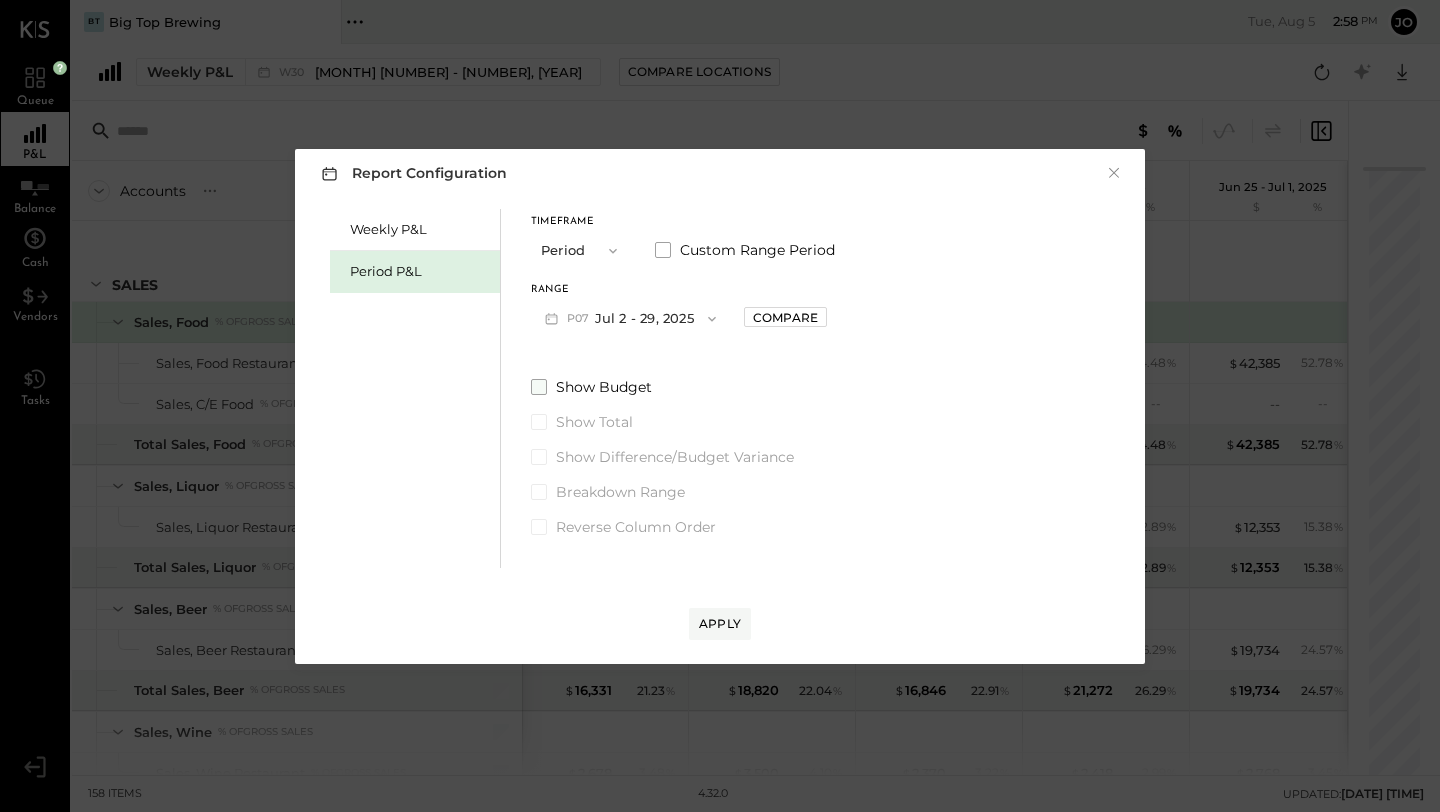 click on "Show Budget" at bounding box center (683, 387) 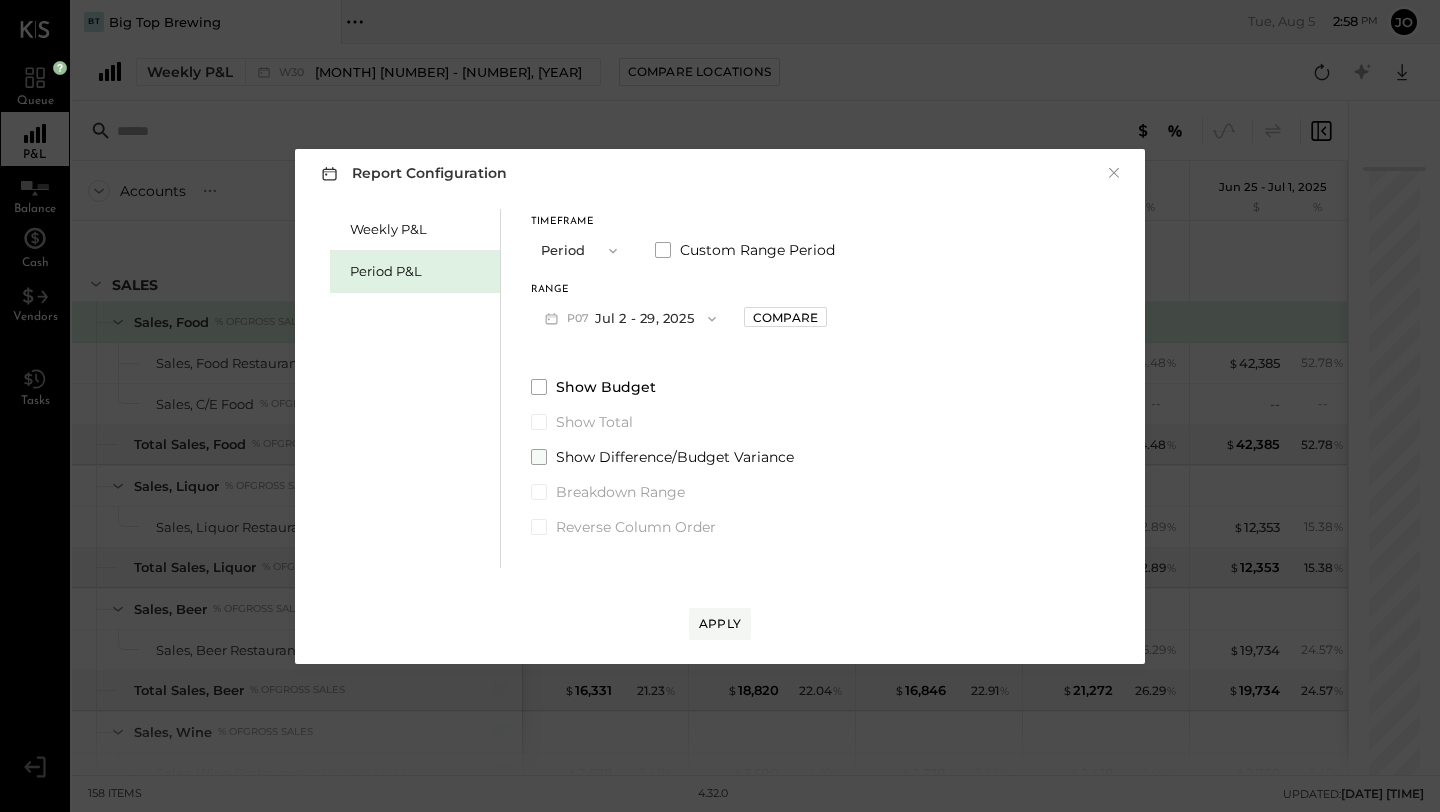 click at bounding box center (539, 457) 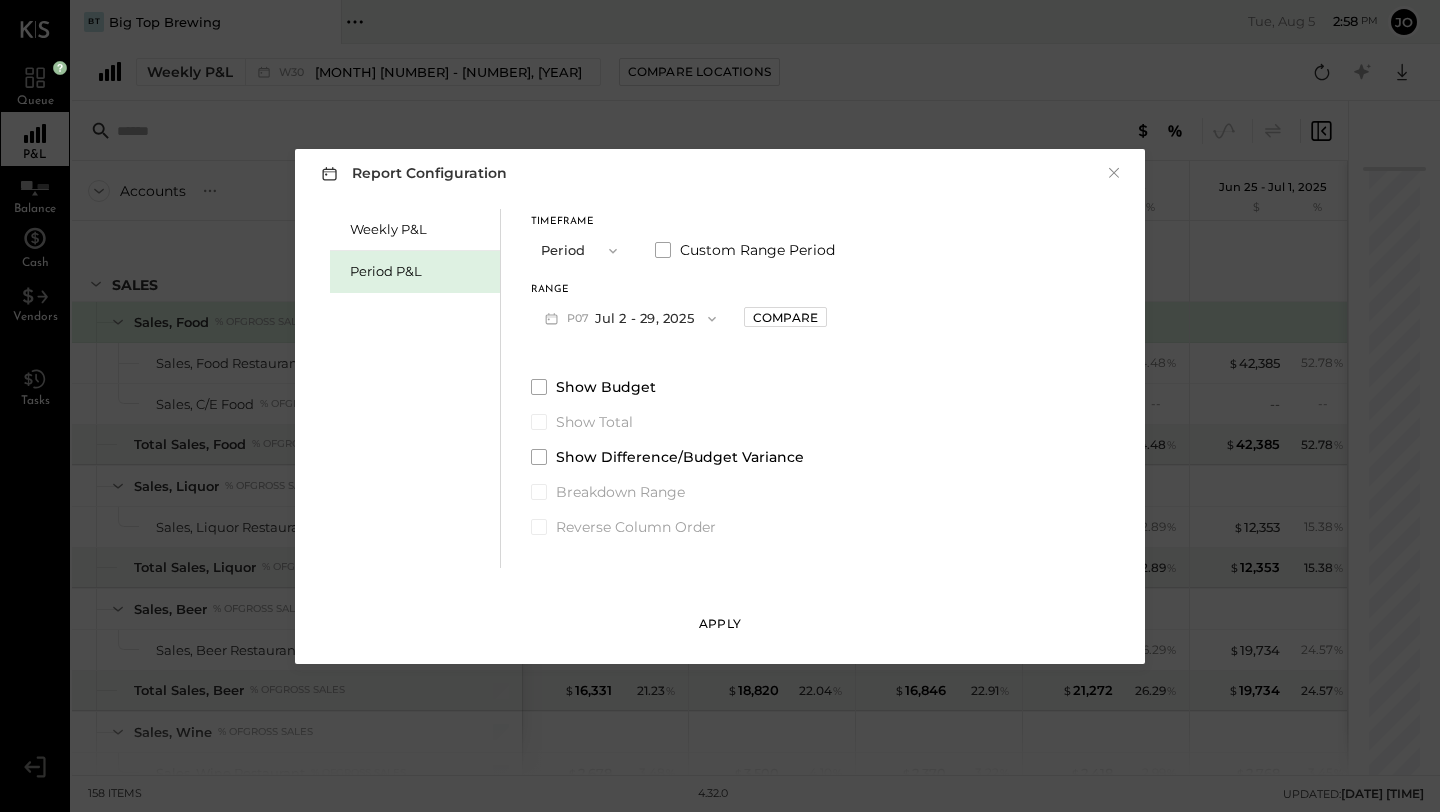 click on "Apply" at bounding box center [720, 623] 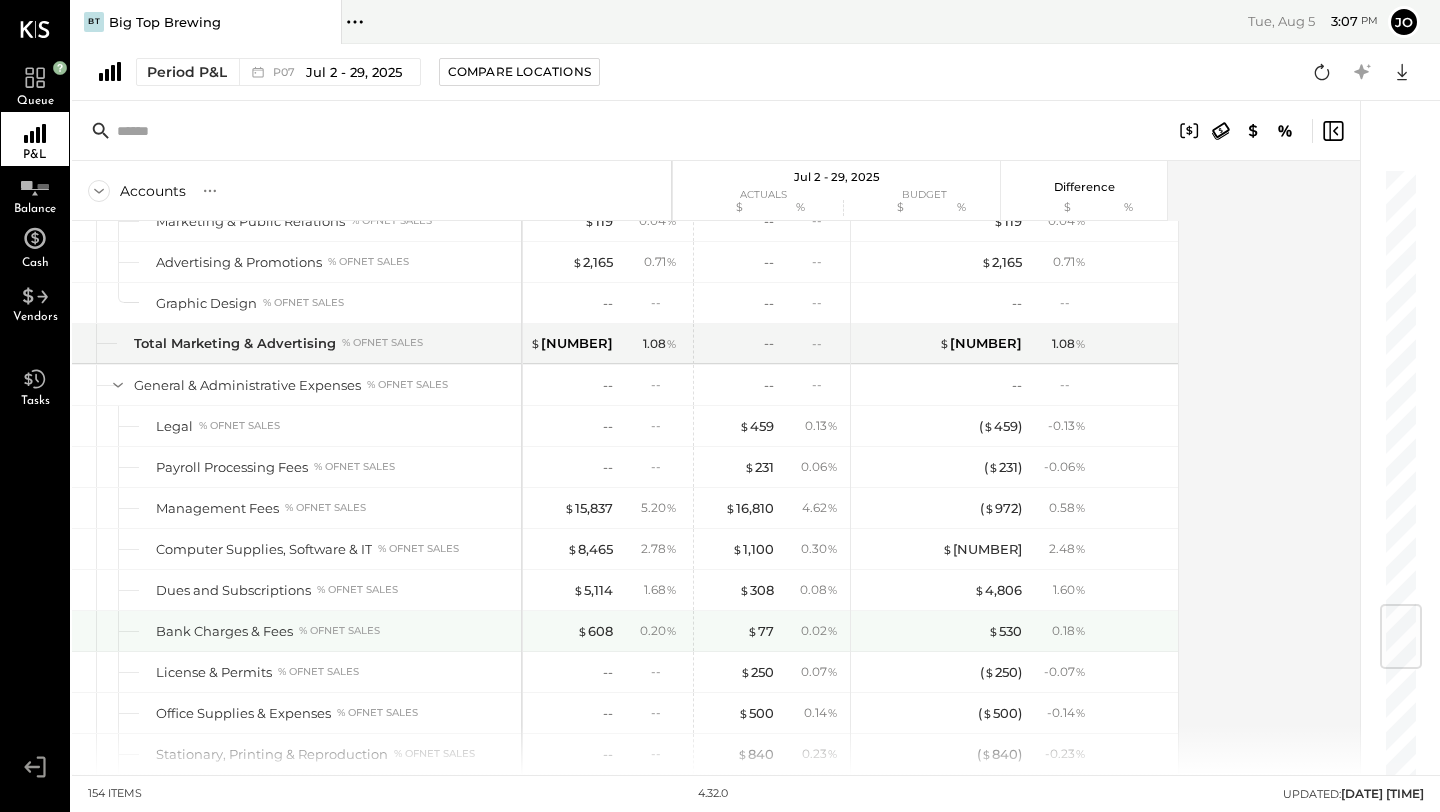 scroll, scrollTop: 3709, scrollLeft: 0, axis: vertical 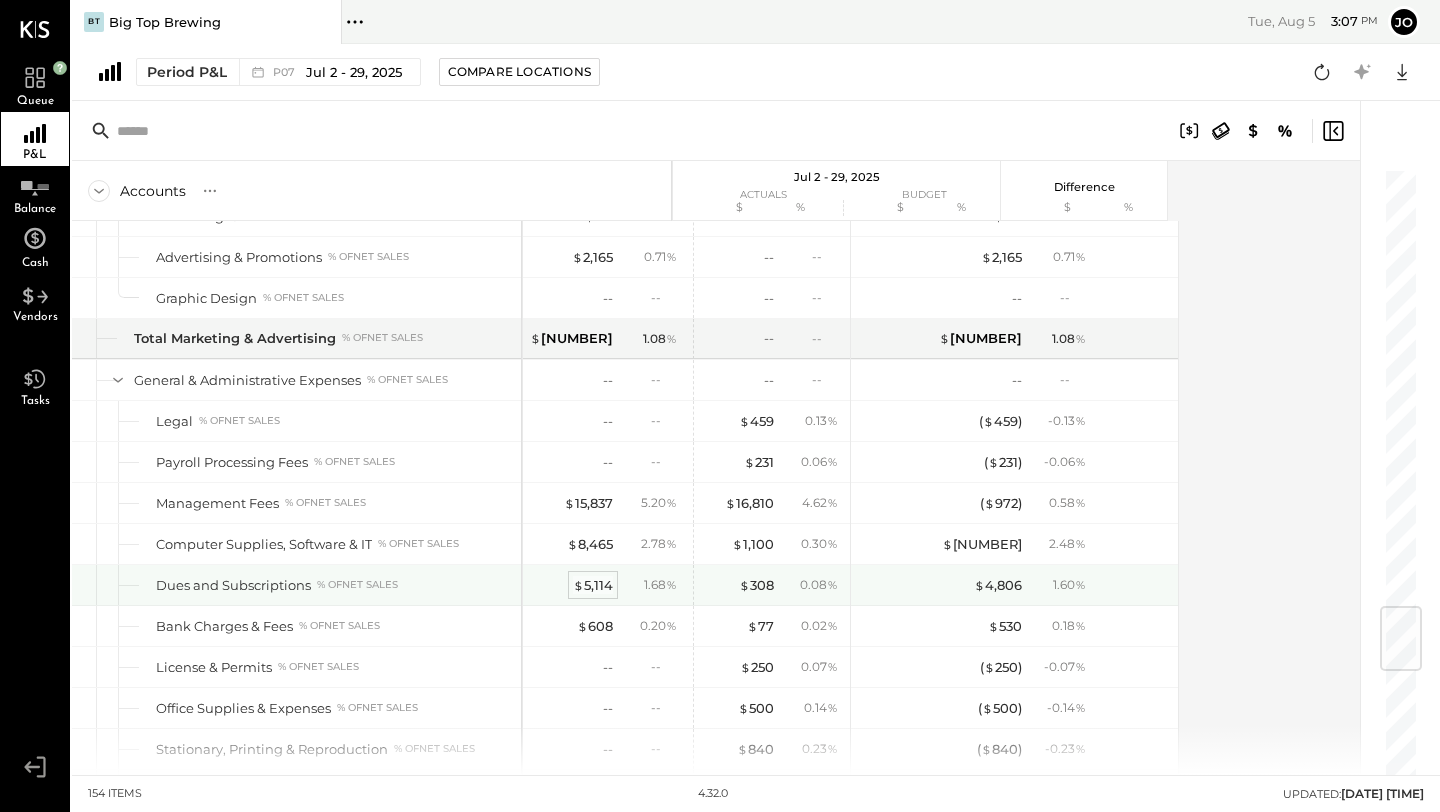 click on "$ [NUMBER]" at bounding box center (593, 585) 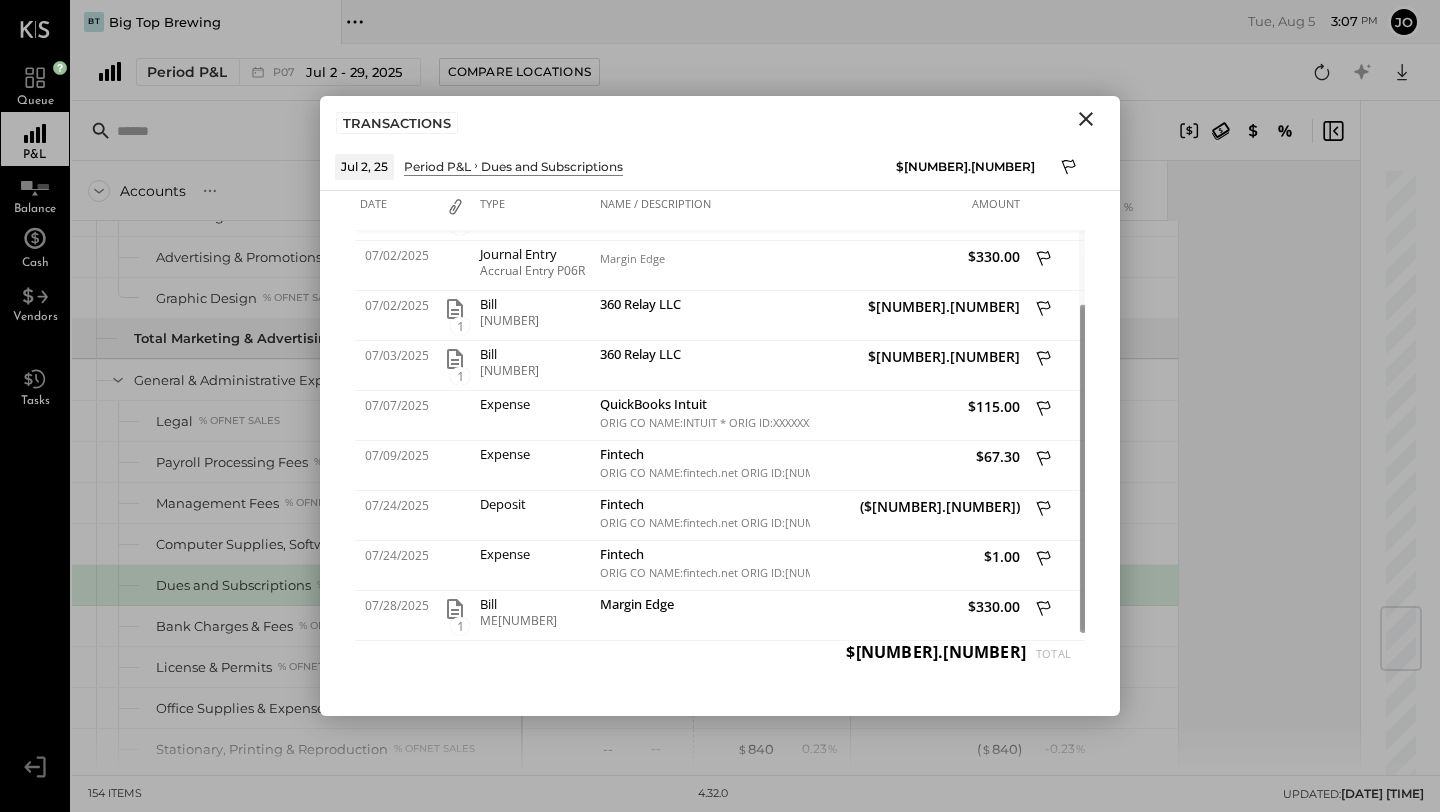 click 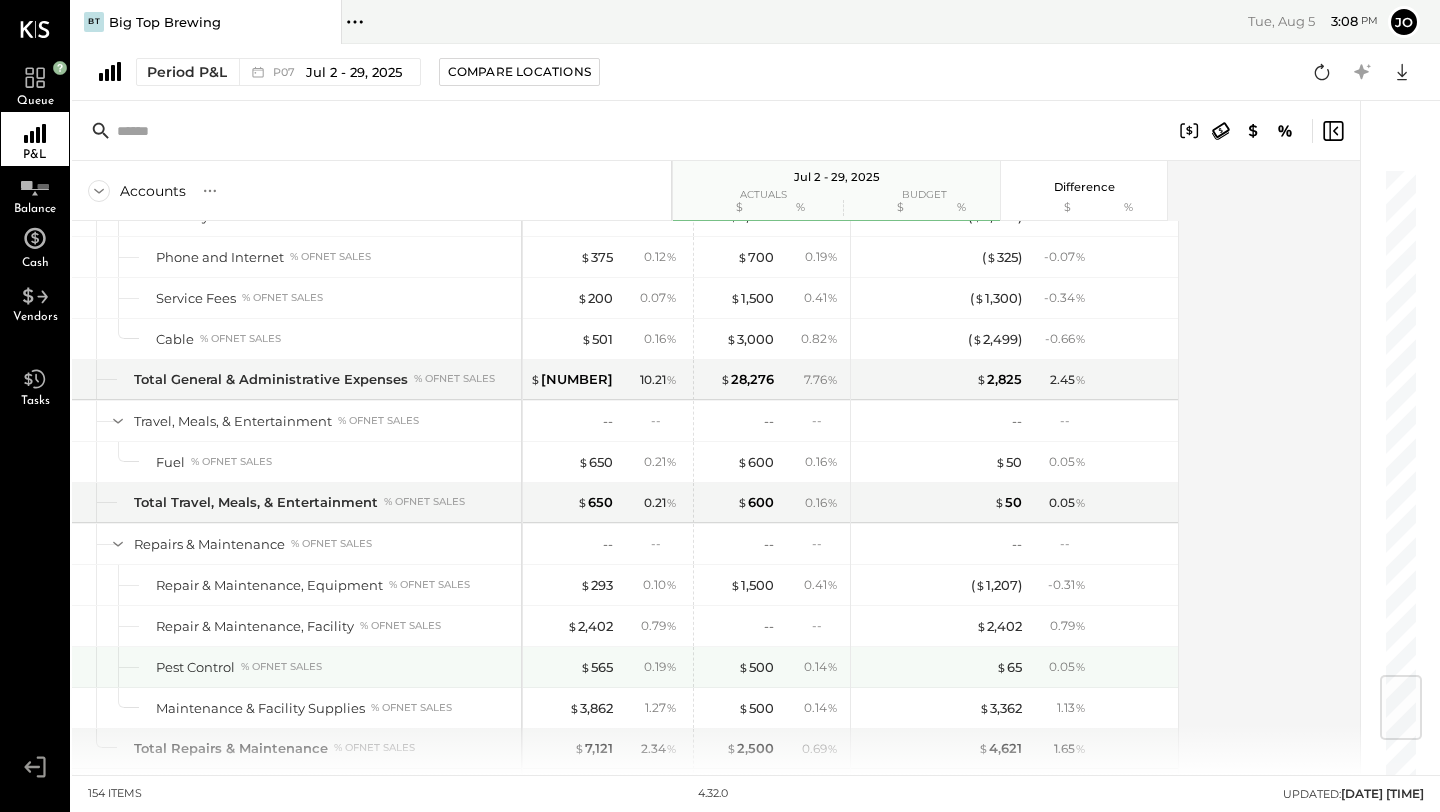 scroll, scrollTop: 4301, scrollLeft: 0, axis: vertical 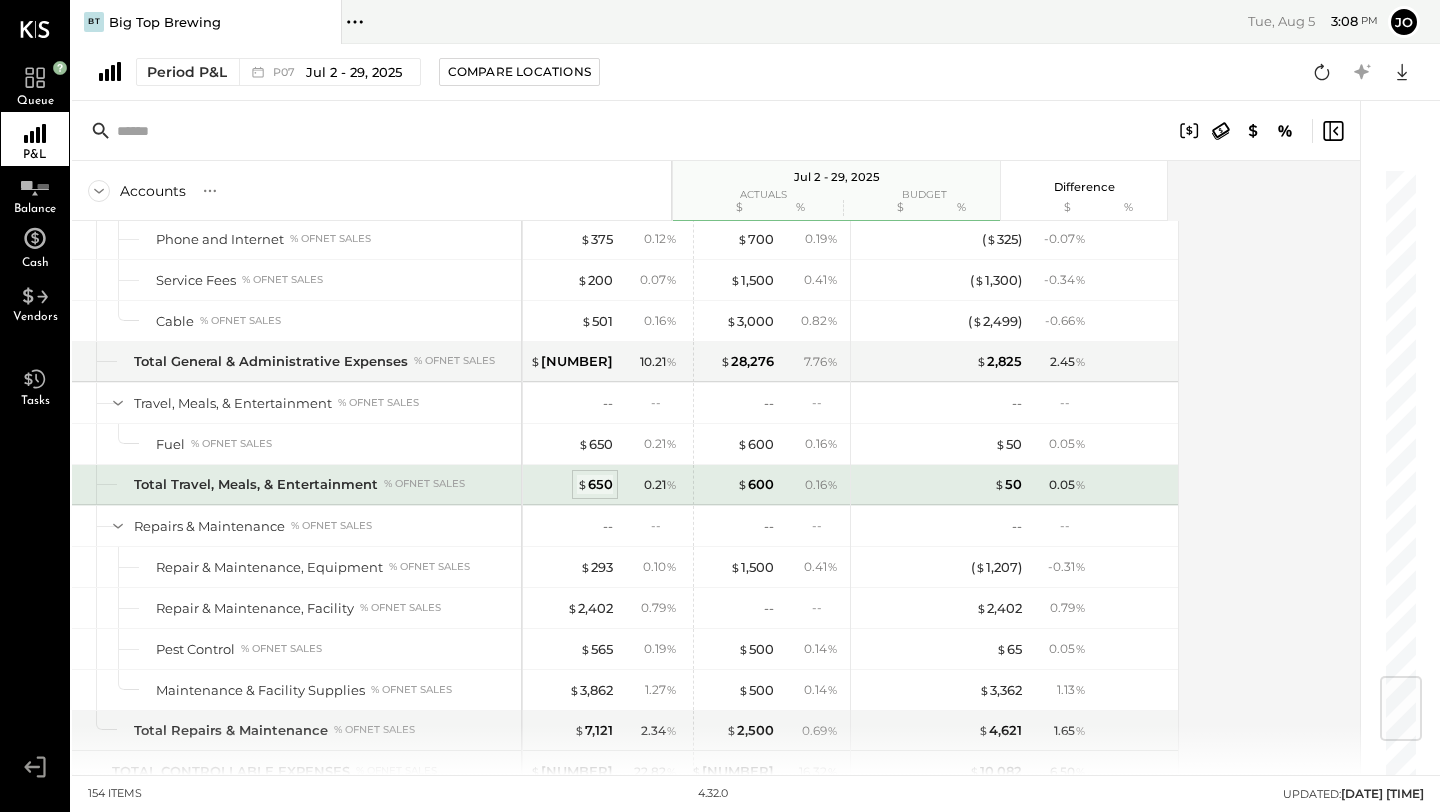 click on "$ 650" at bounding box center [595, 484] 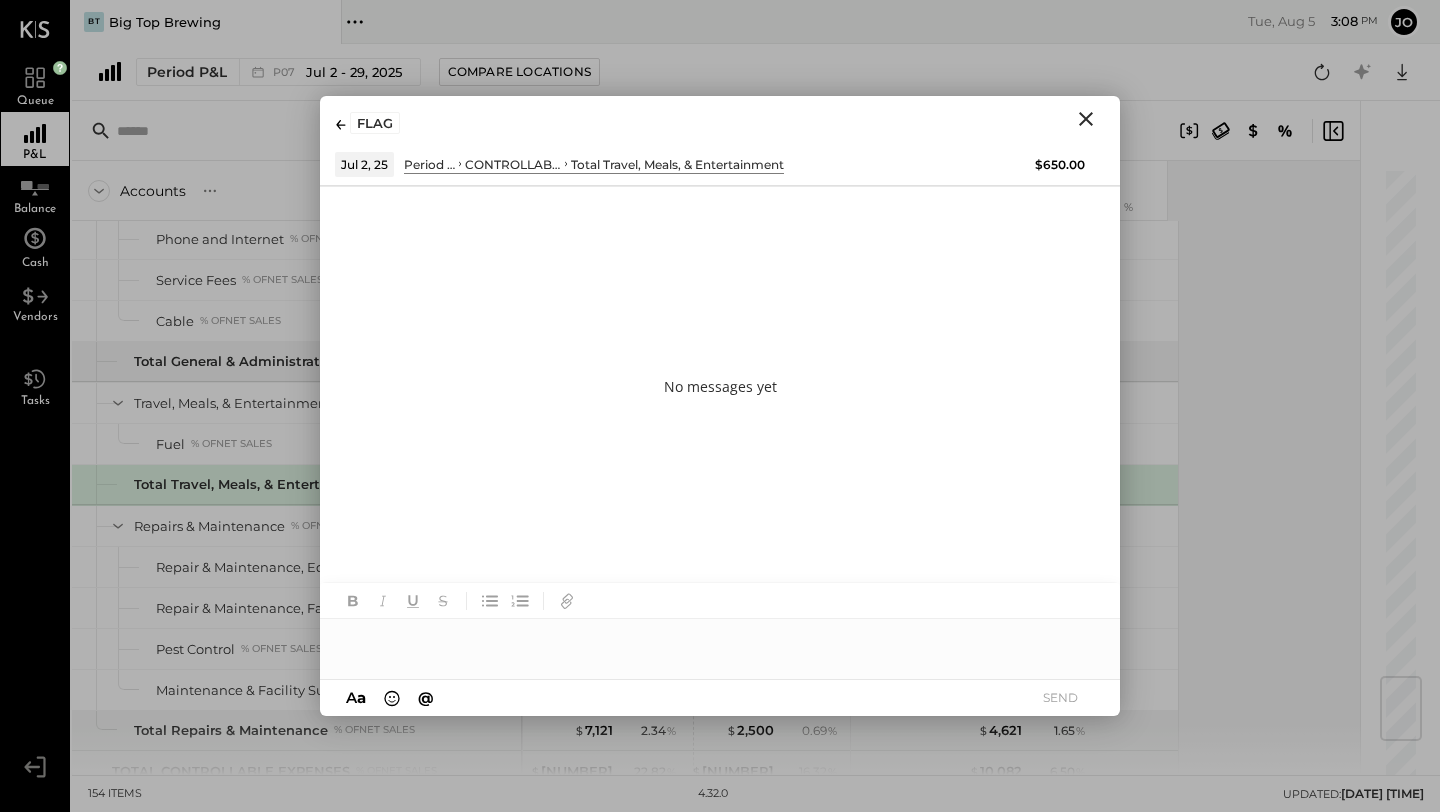 click 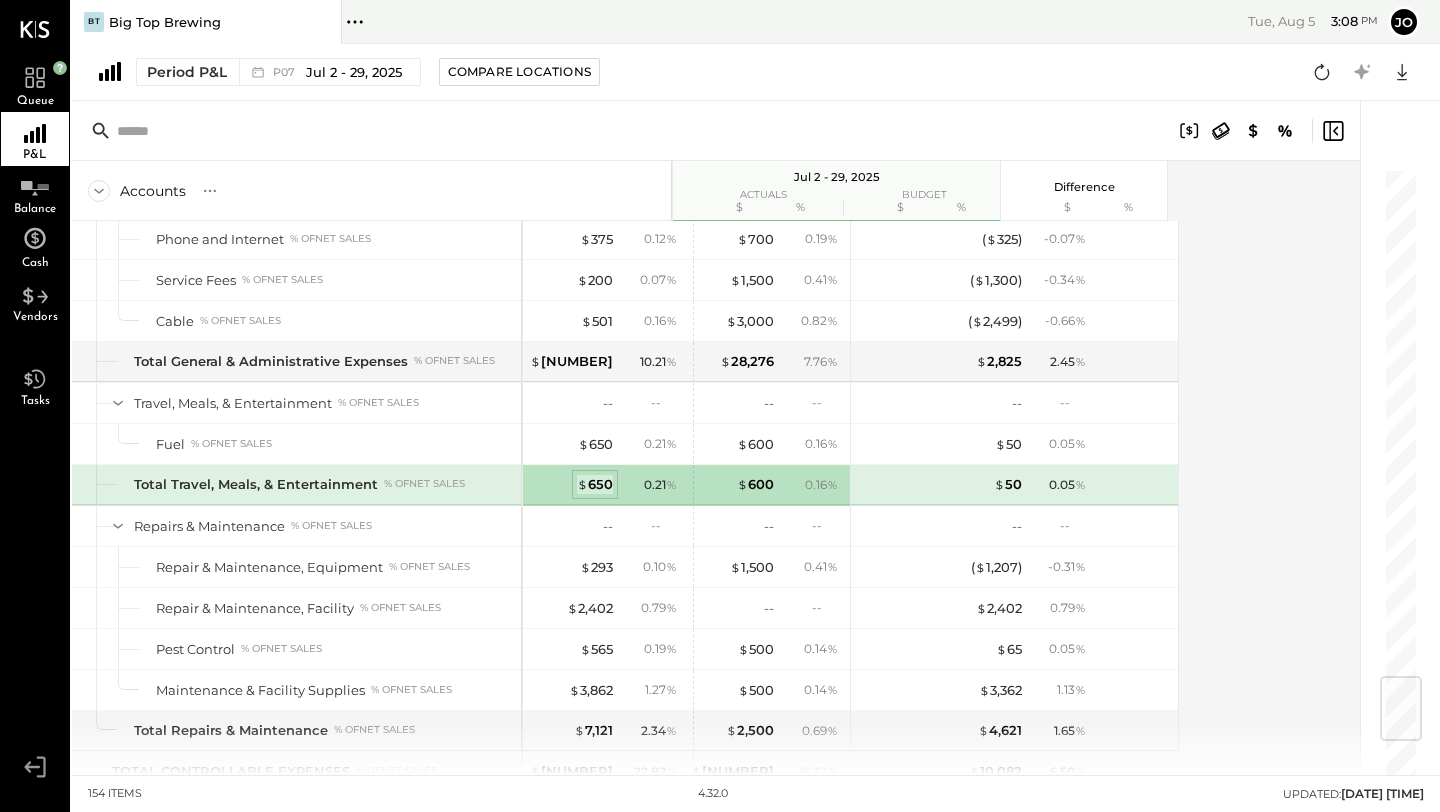 click on "$ 650" at bounding box center (595, 484) 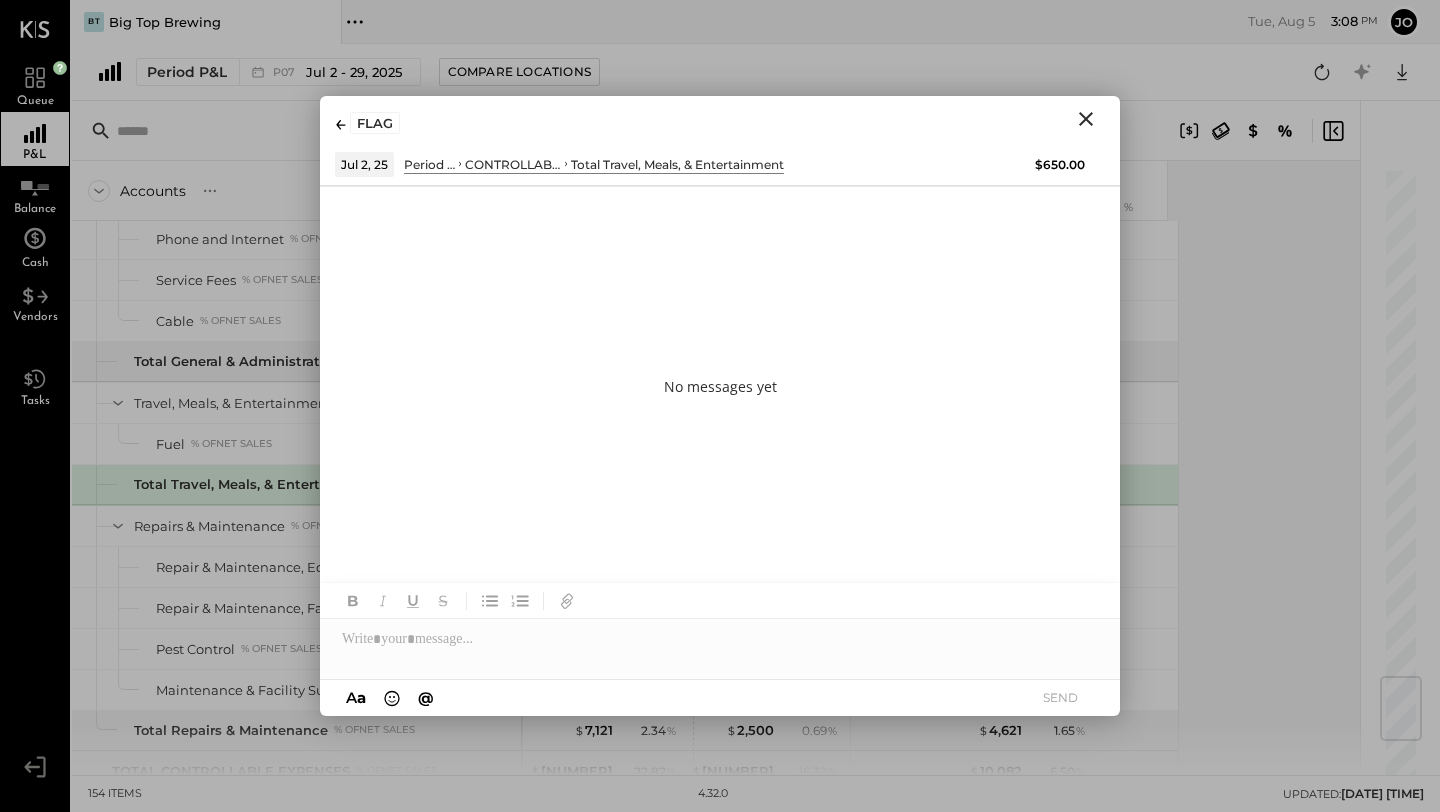 click 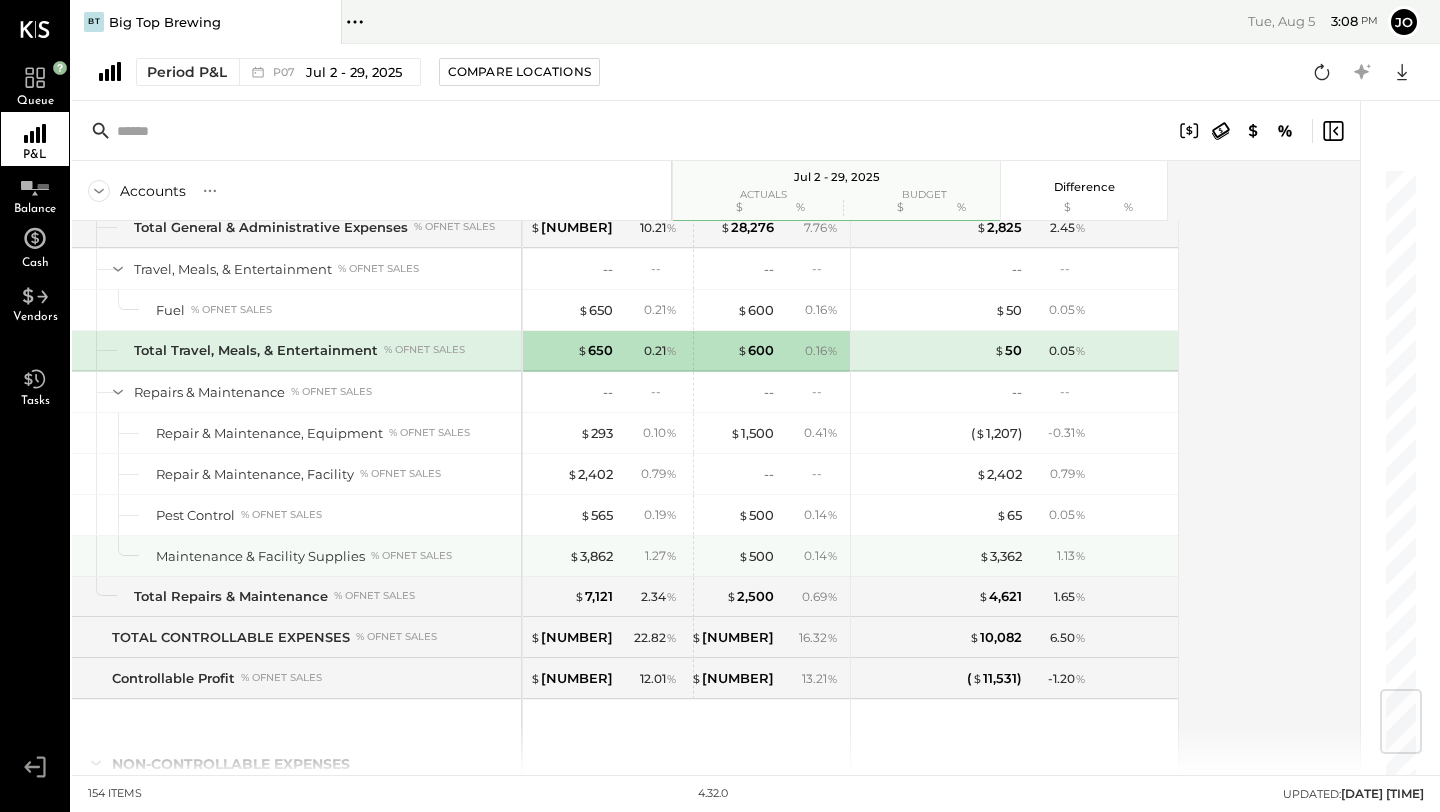 scroll, scrollTop: 4446, scrollLeft: 0, axis: vertical 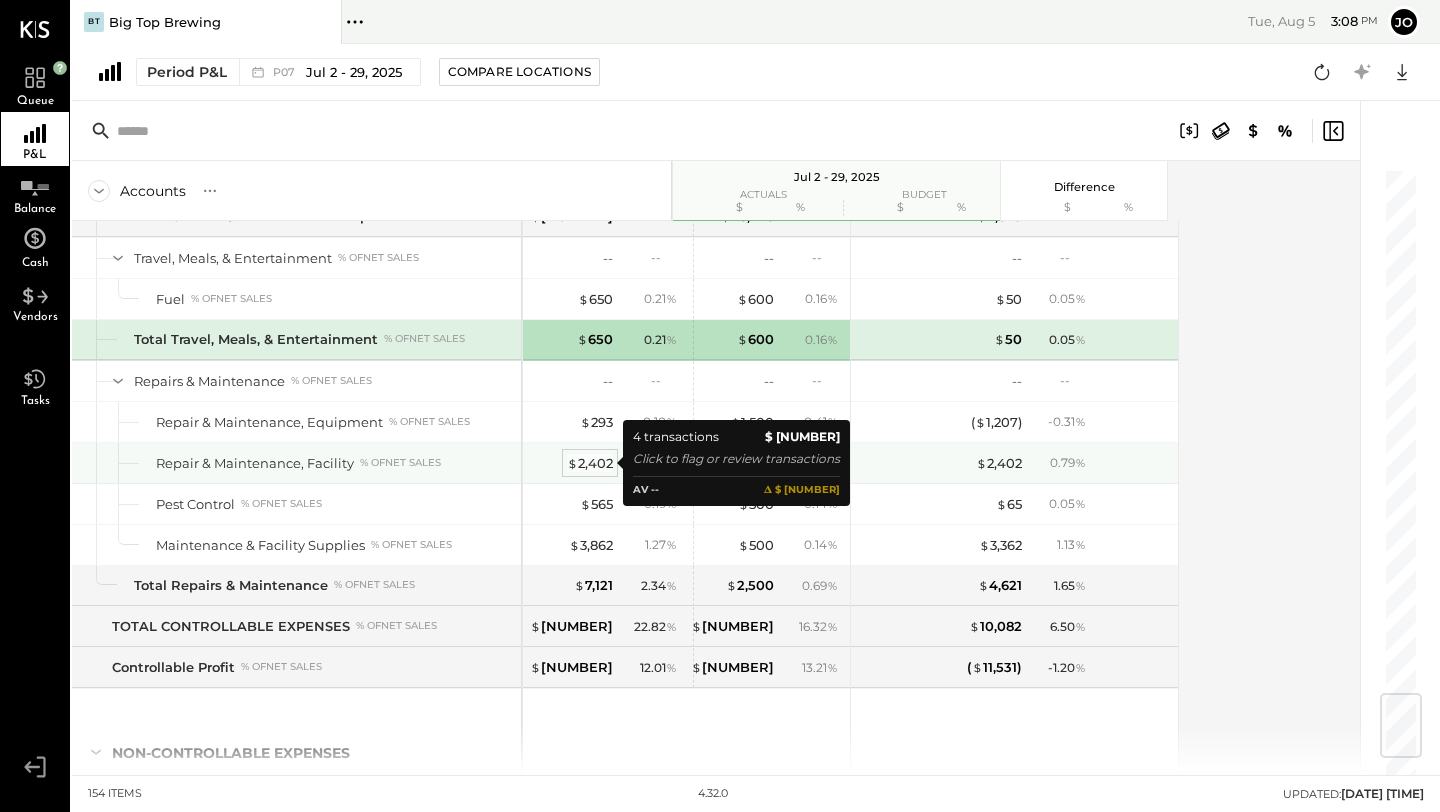 click on "$ [NUMBER]" at bounding box center (590, 463) 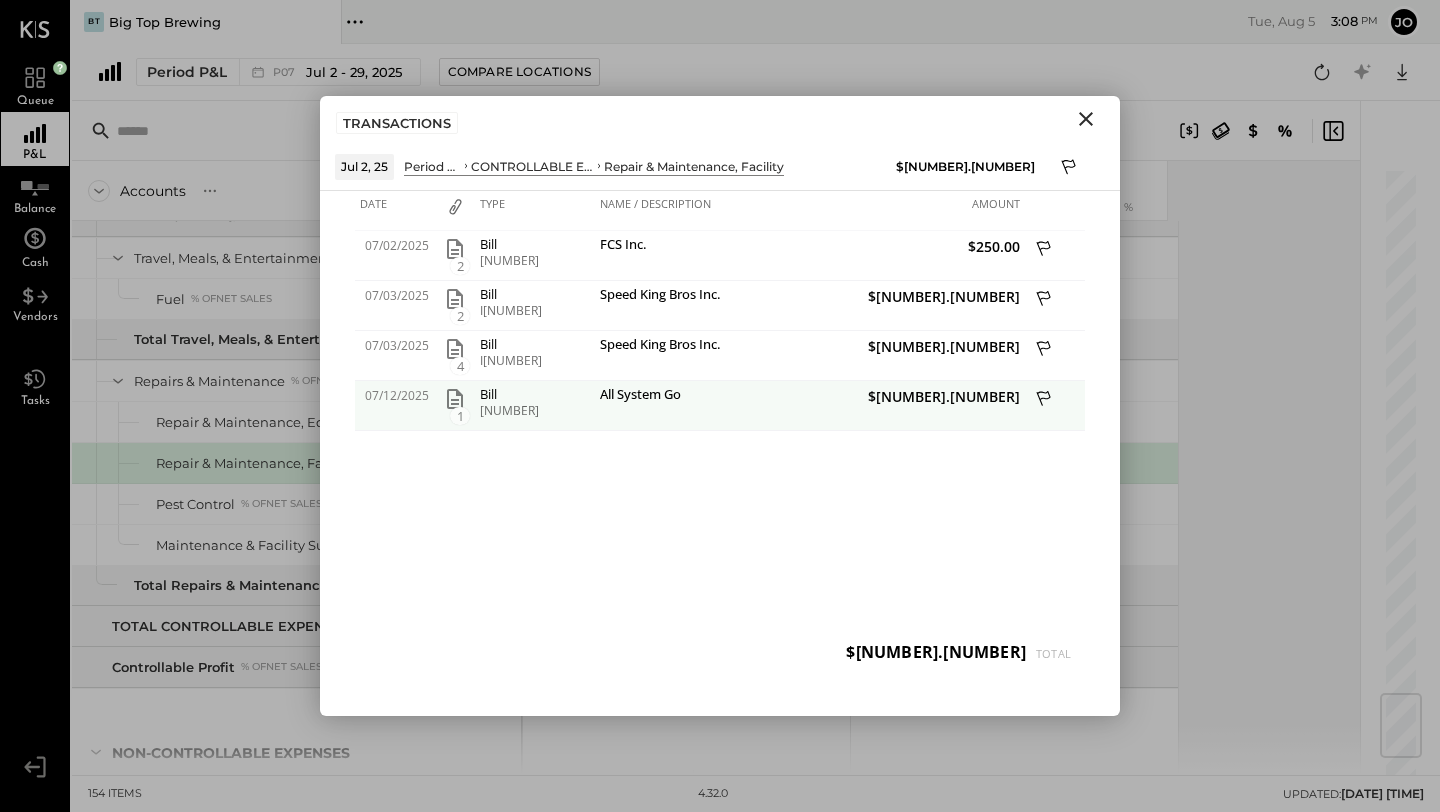 click 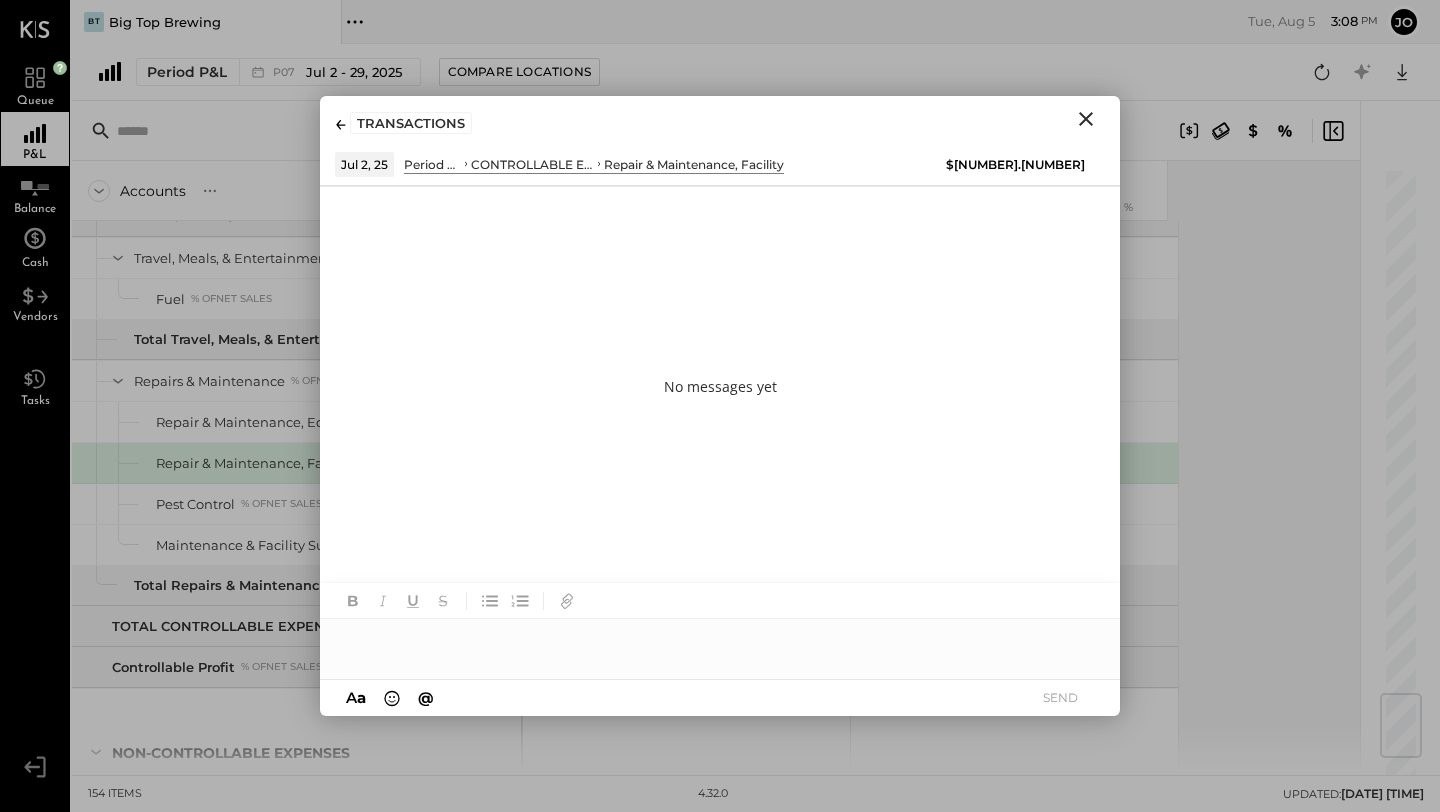 type 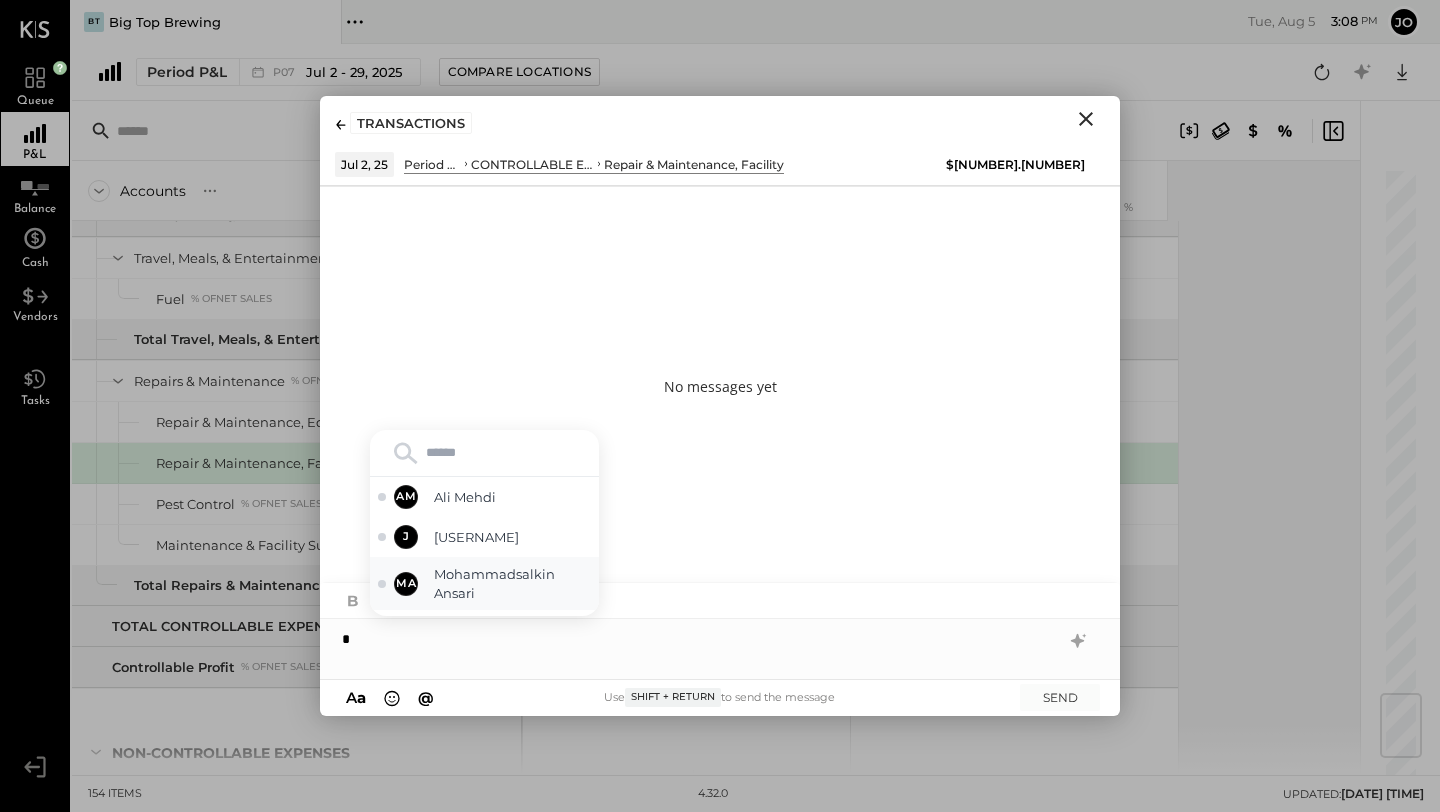 click on "Mohammadsalkin Ansari" at bounding box center [512, 583] 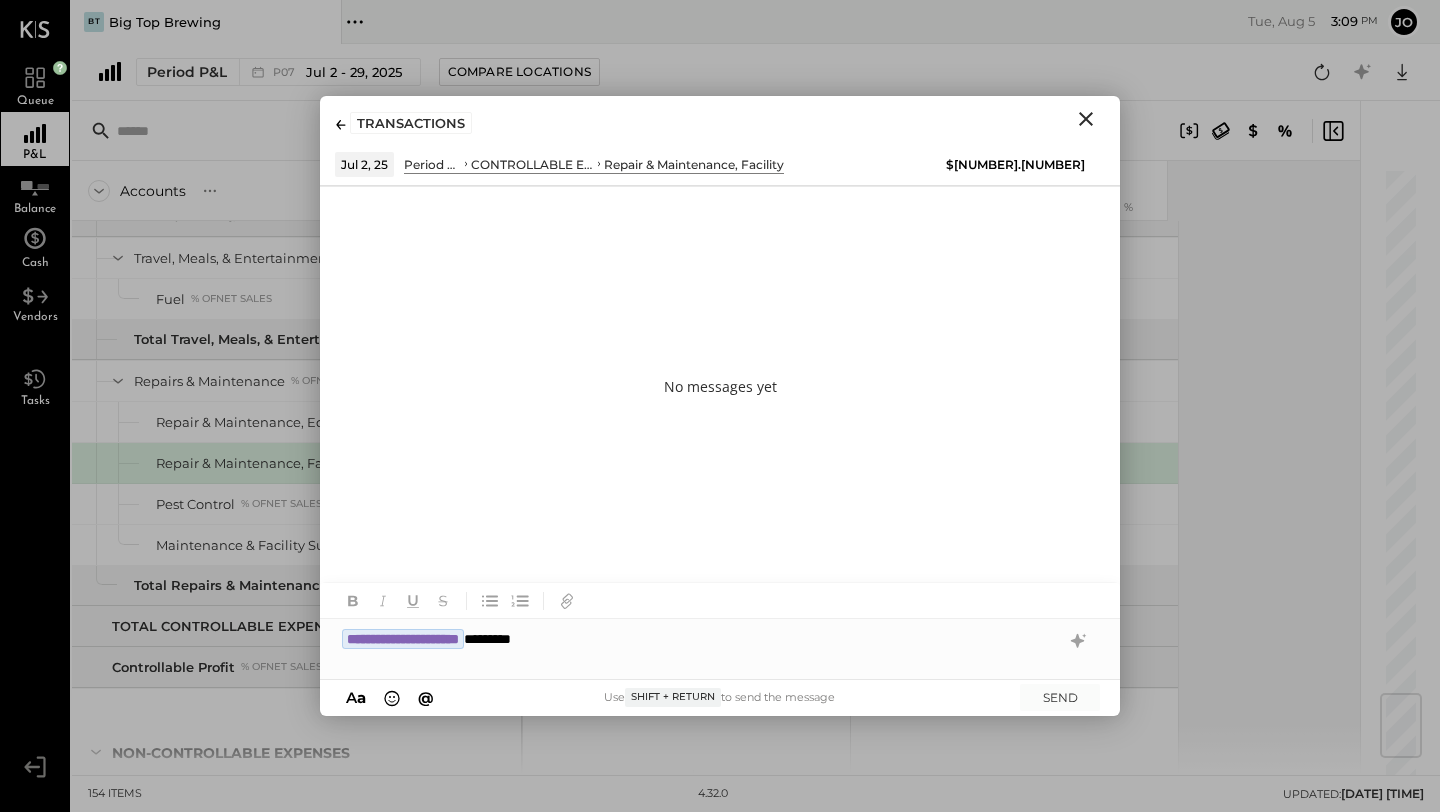 click 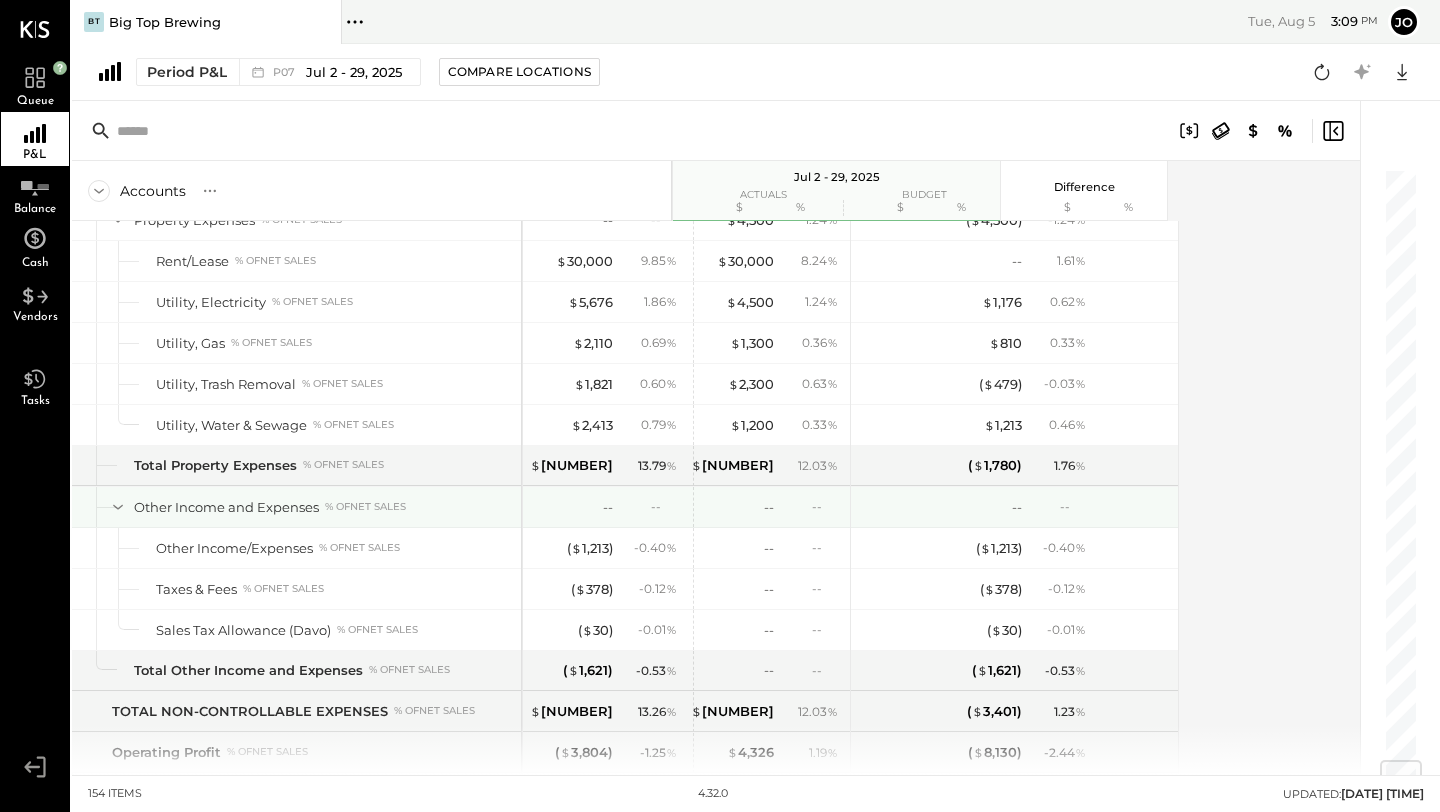 scroll, scrollTop: 5018, scrollLeft: 0, axis: vertical 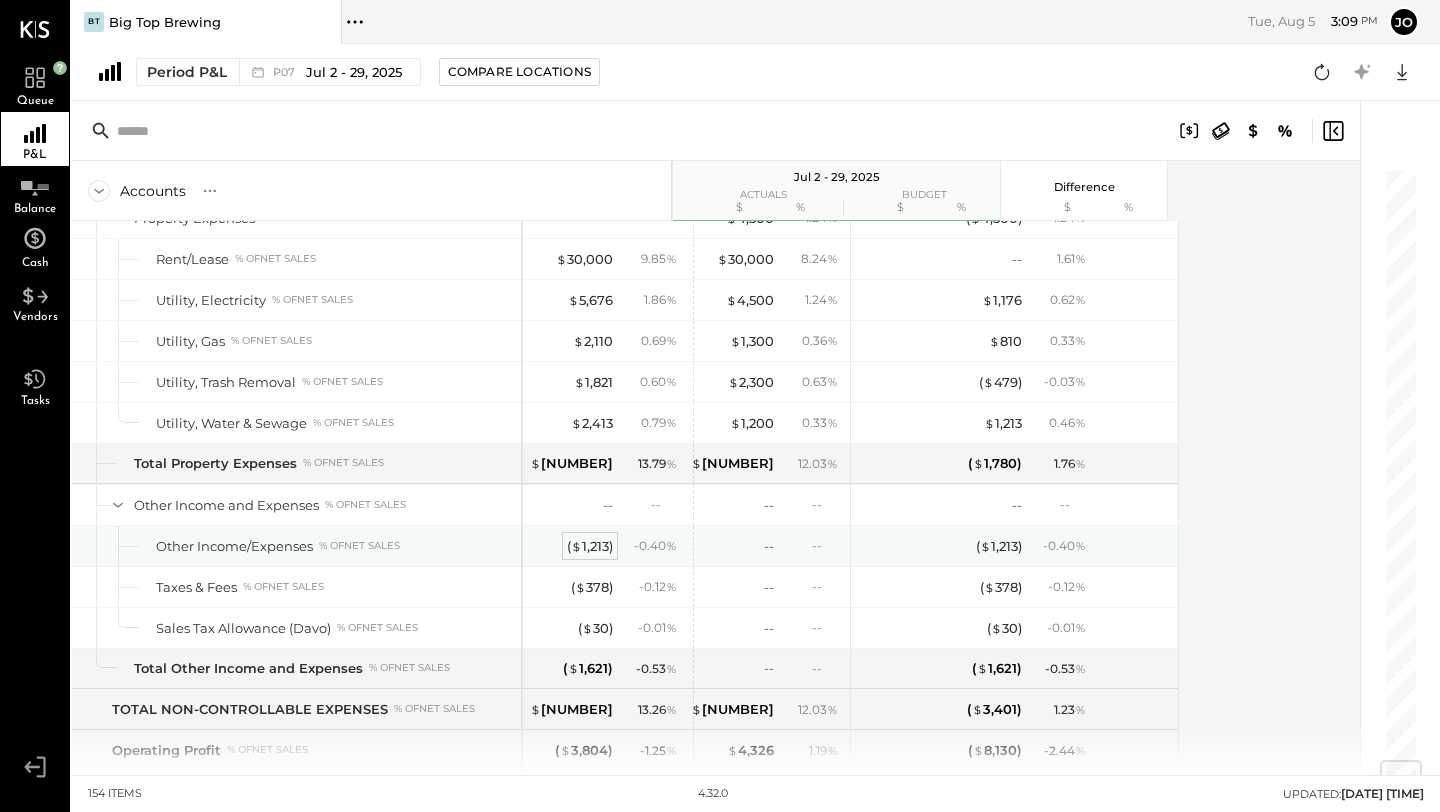 click on "( $ [NUMBER] )" at bounding box center (590, 546) 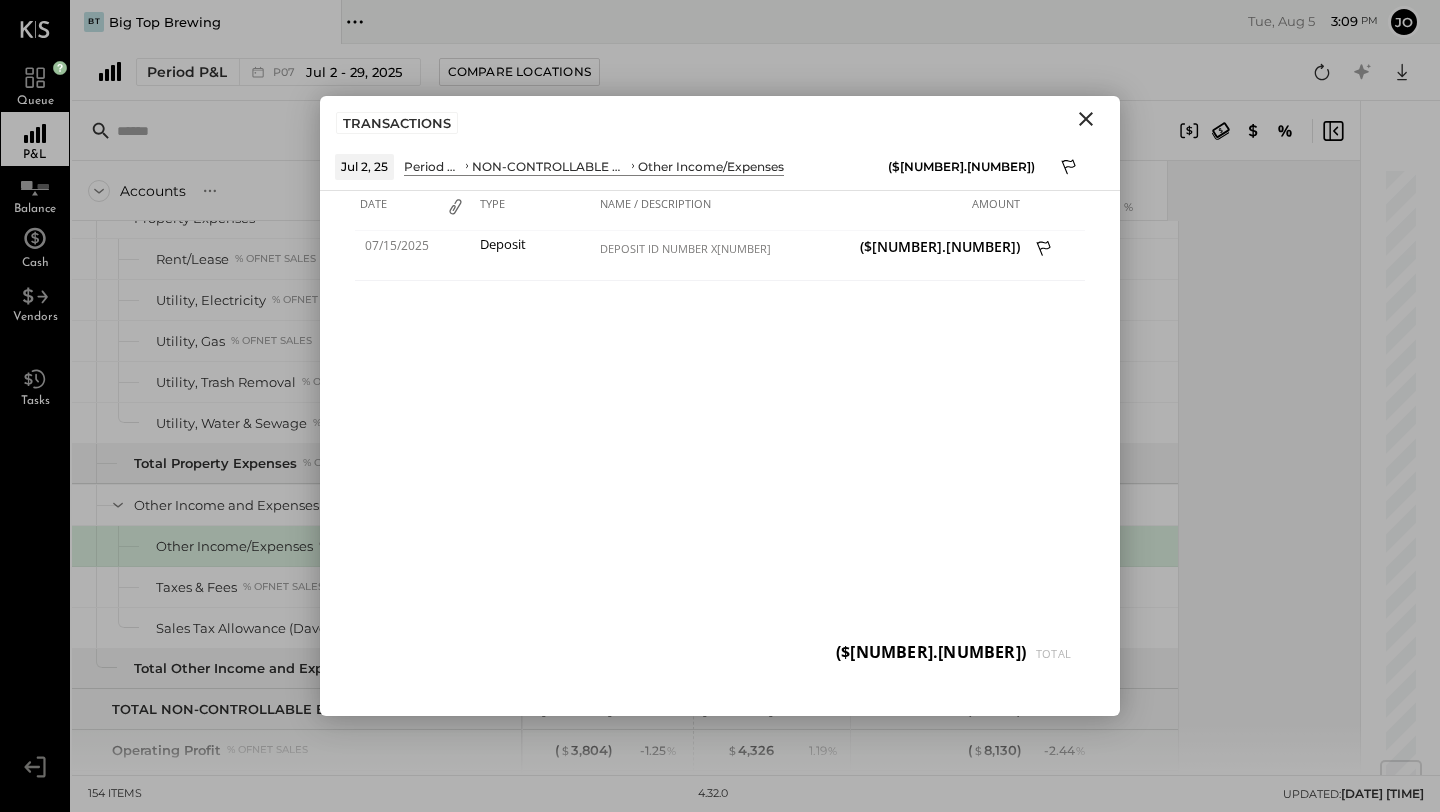 click 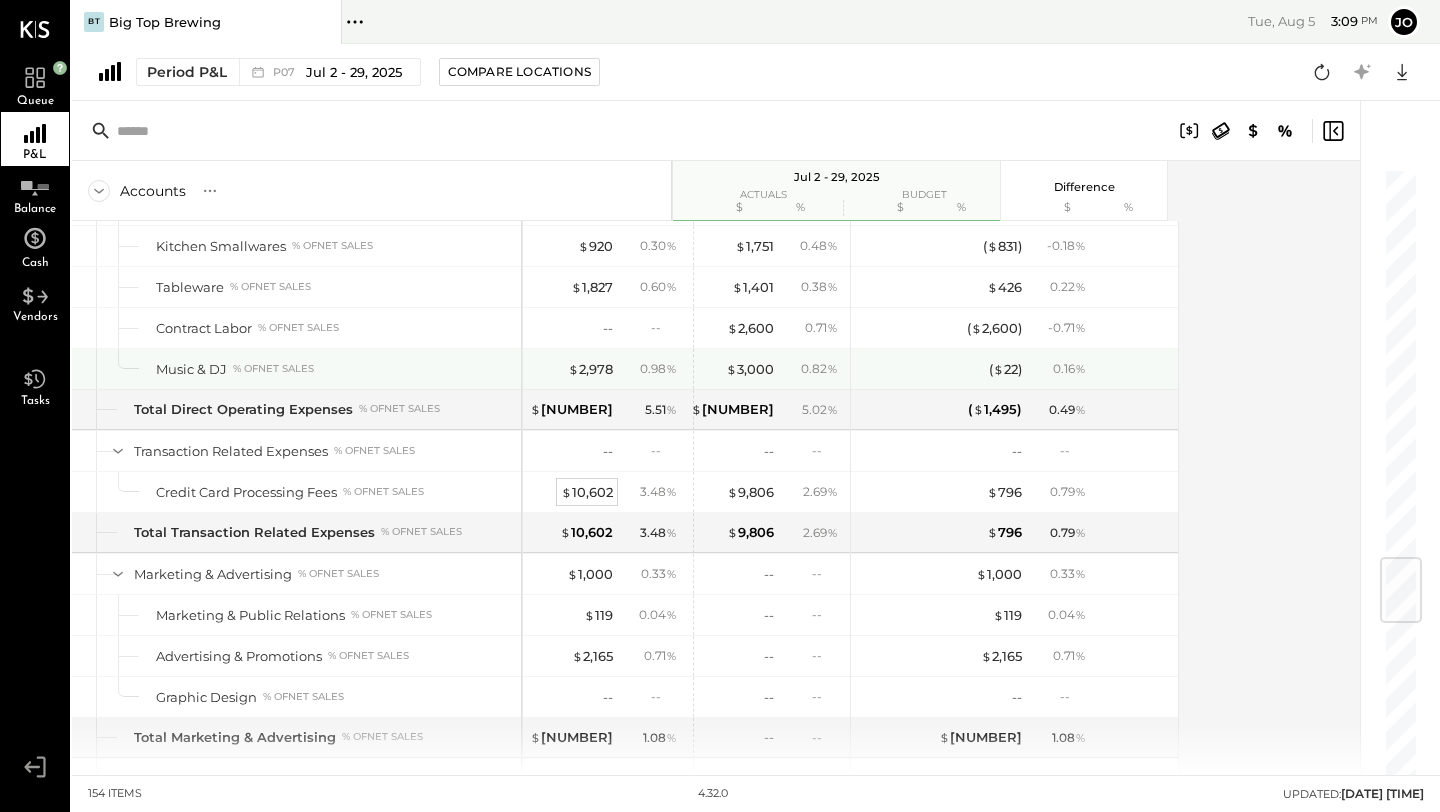 scroll, scrollTop: 3237, scrollLeft: 0, axis: vertical 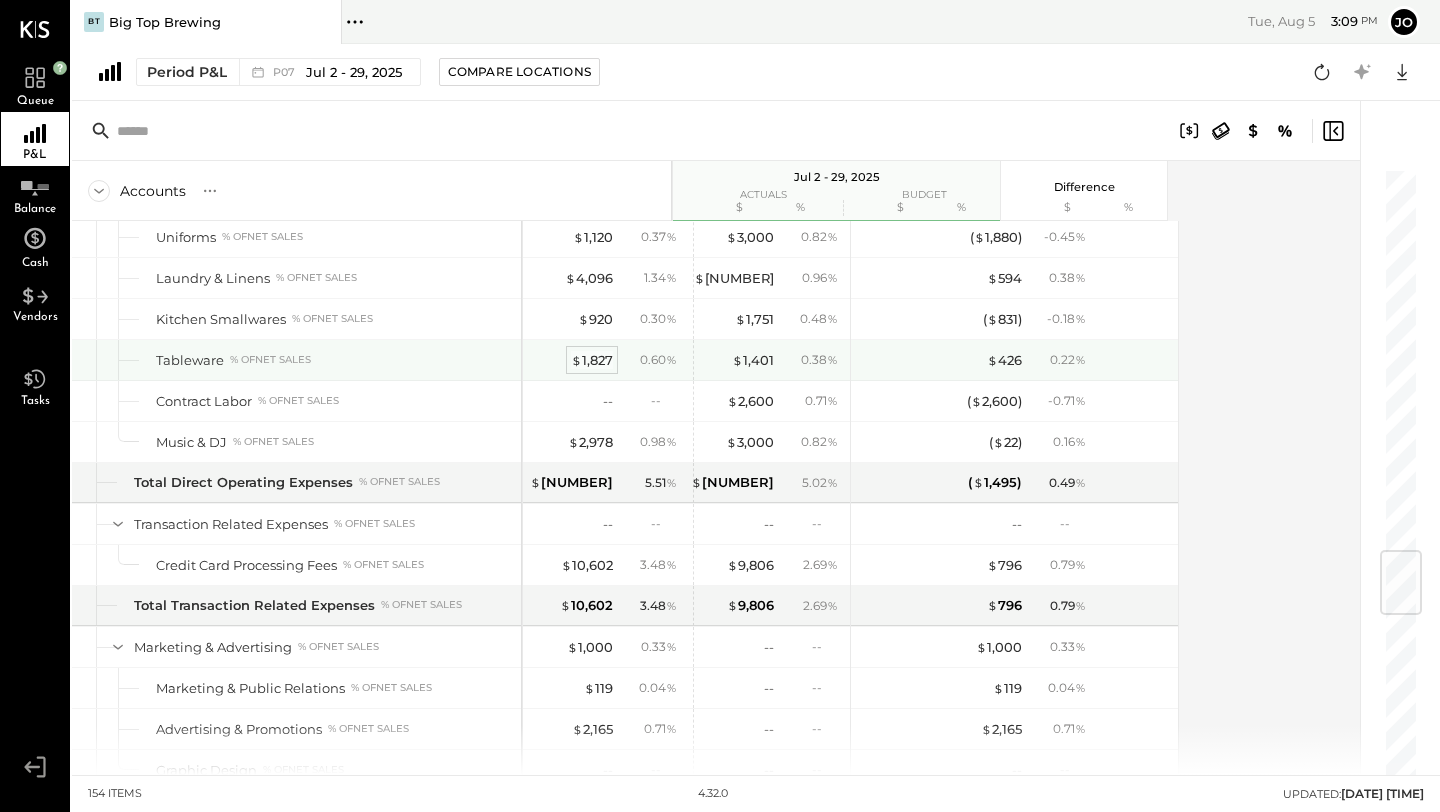 click on "$ [NUMBER]" at bounding box center (592, 360) 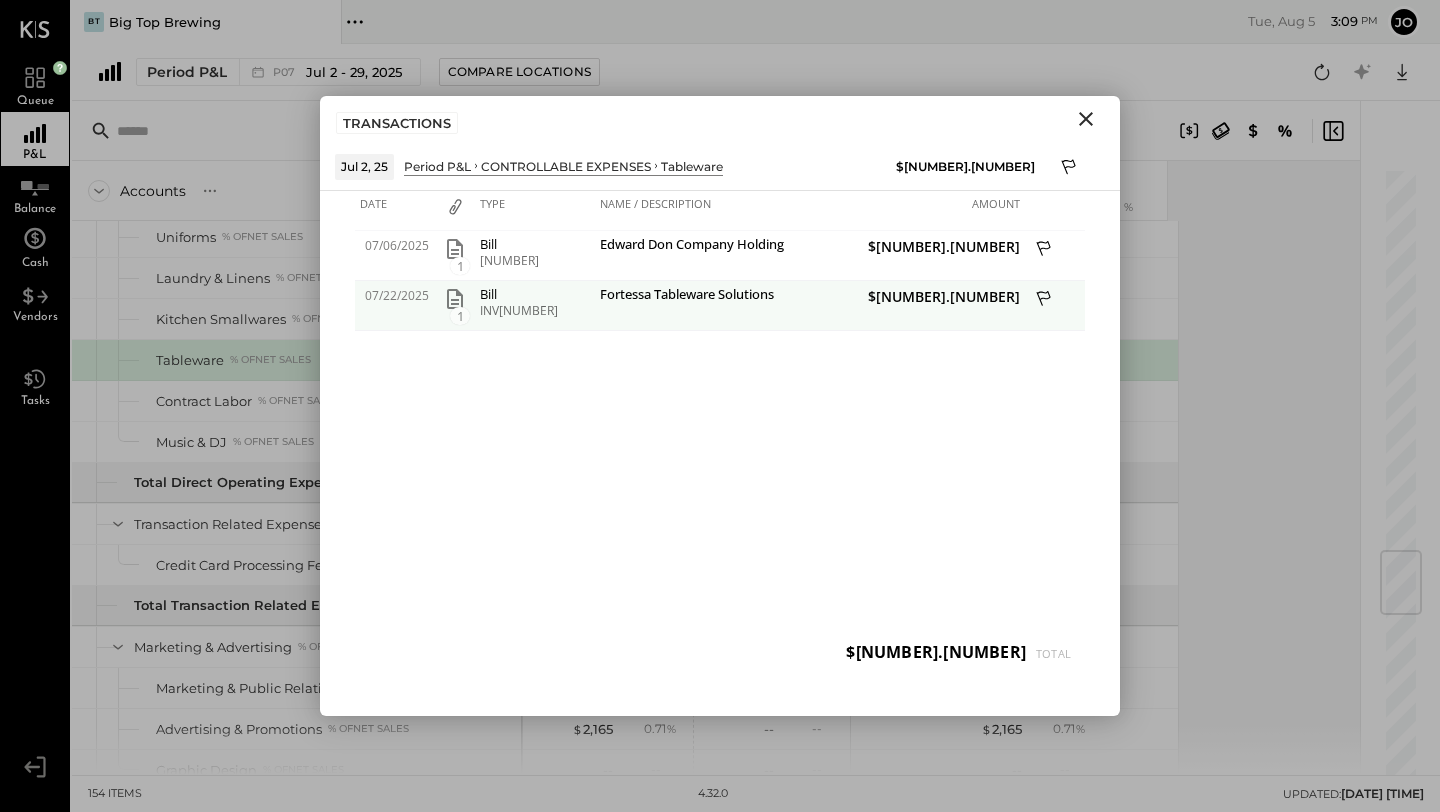 click on "1" at bounding box center [455, 299] 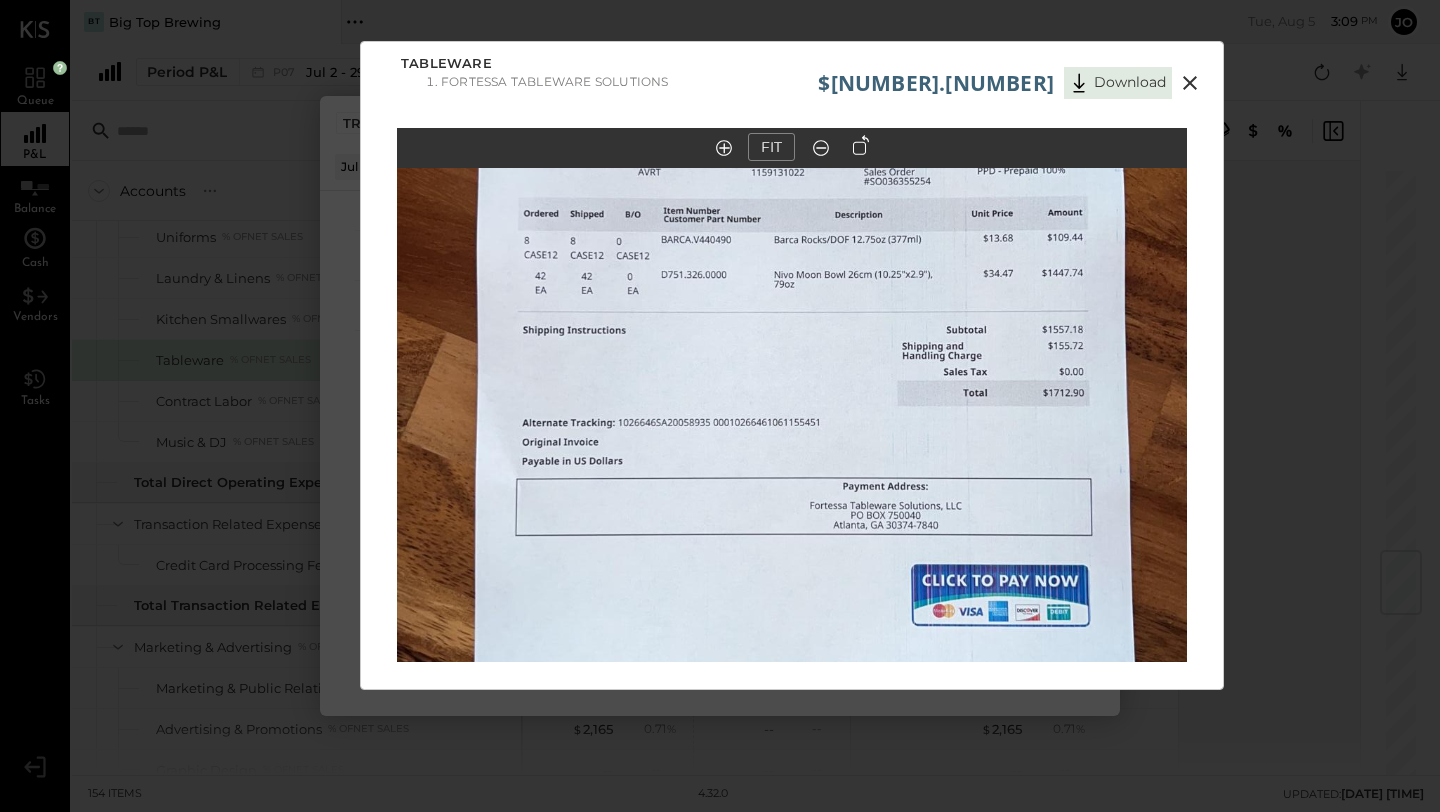 click 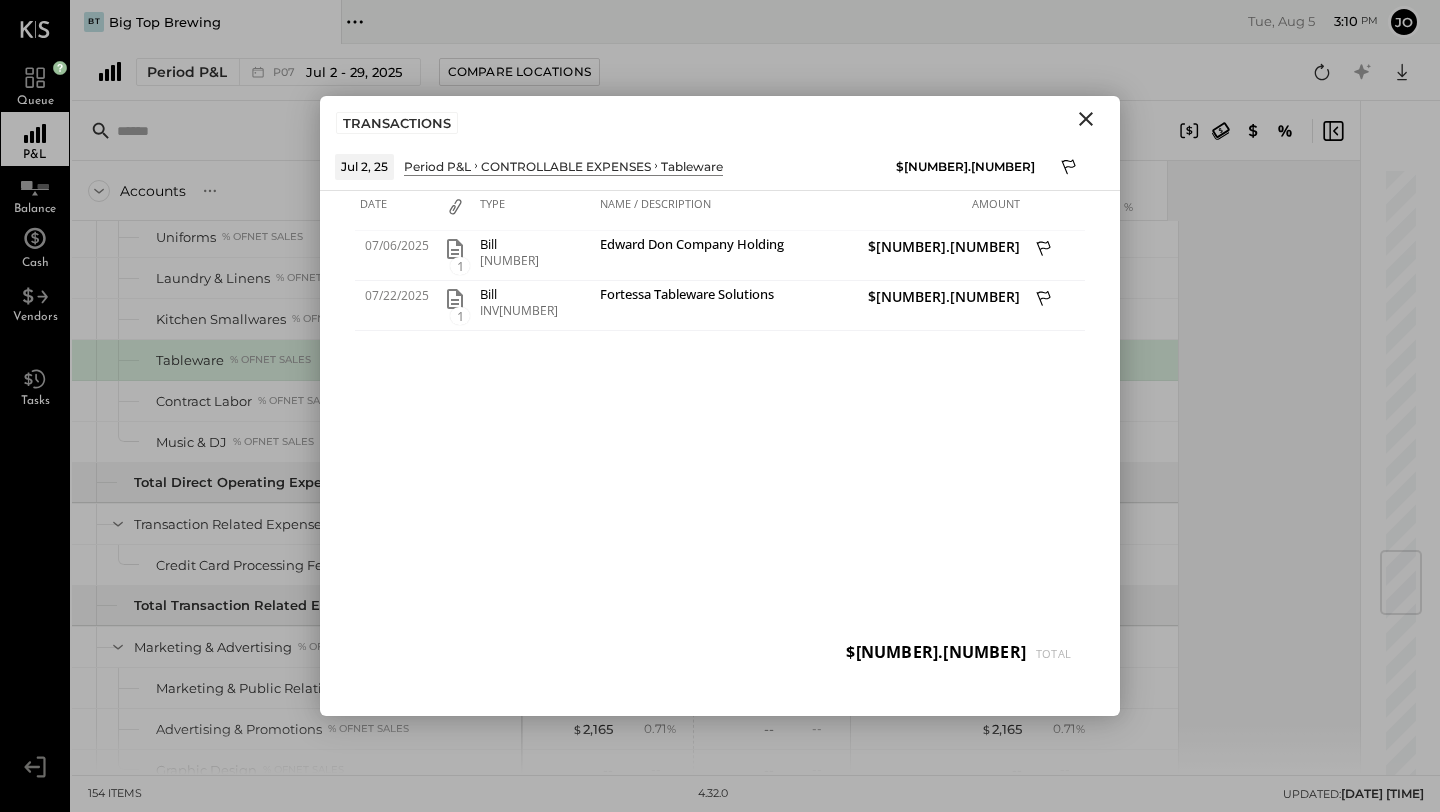 click 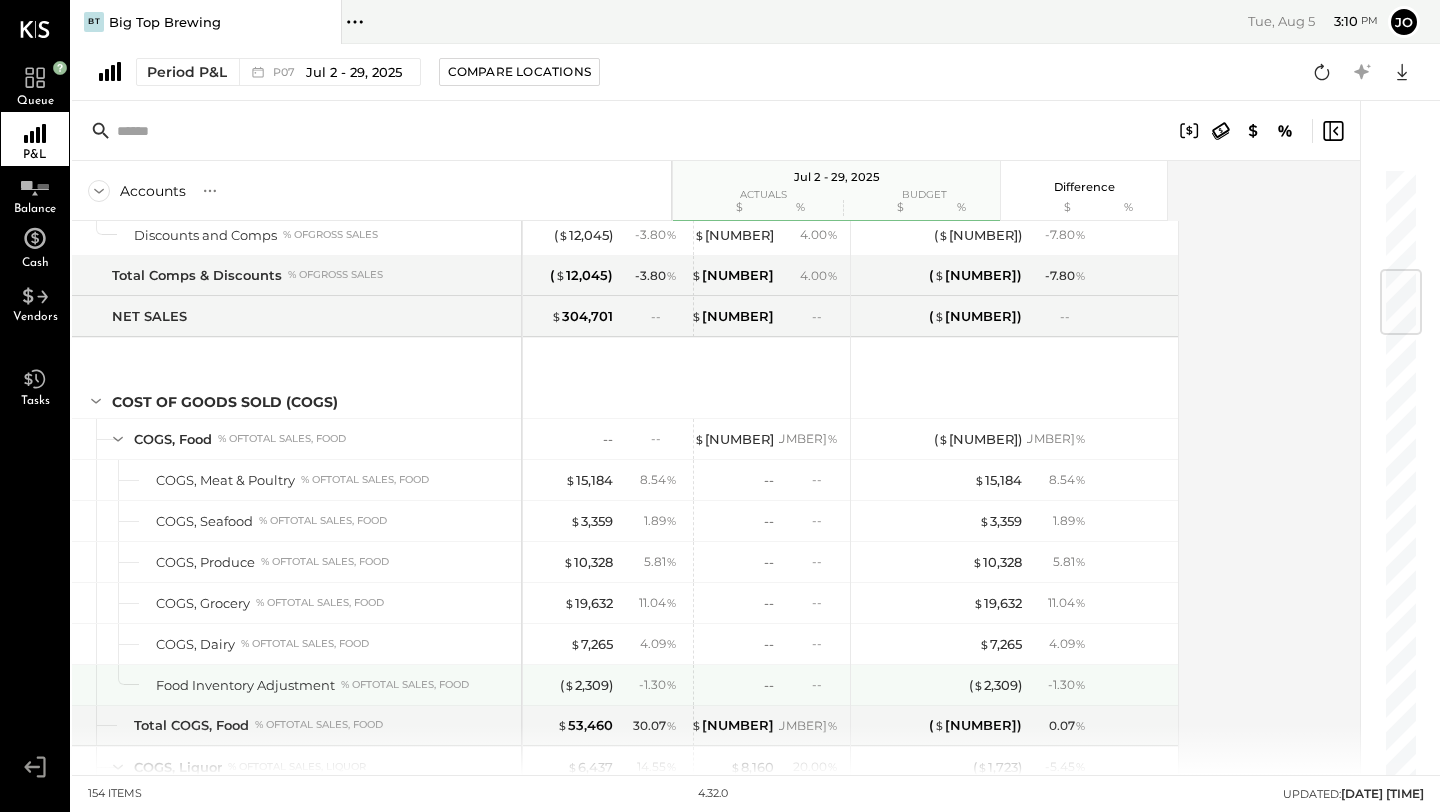 scroll, scrollTop: 0, scrollLeft: 0, axis: both 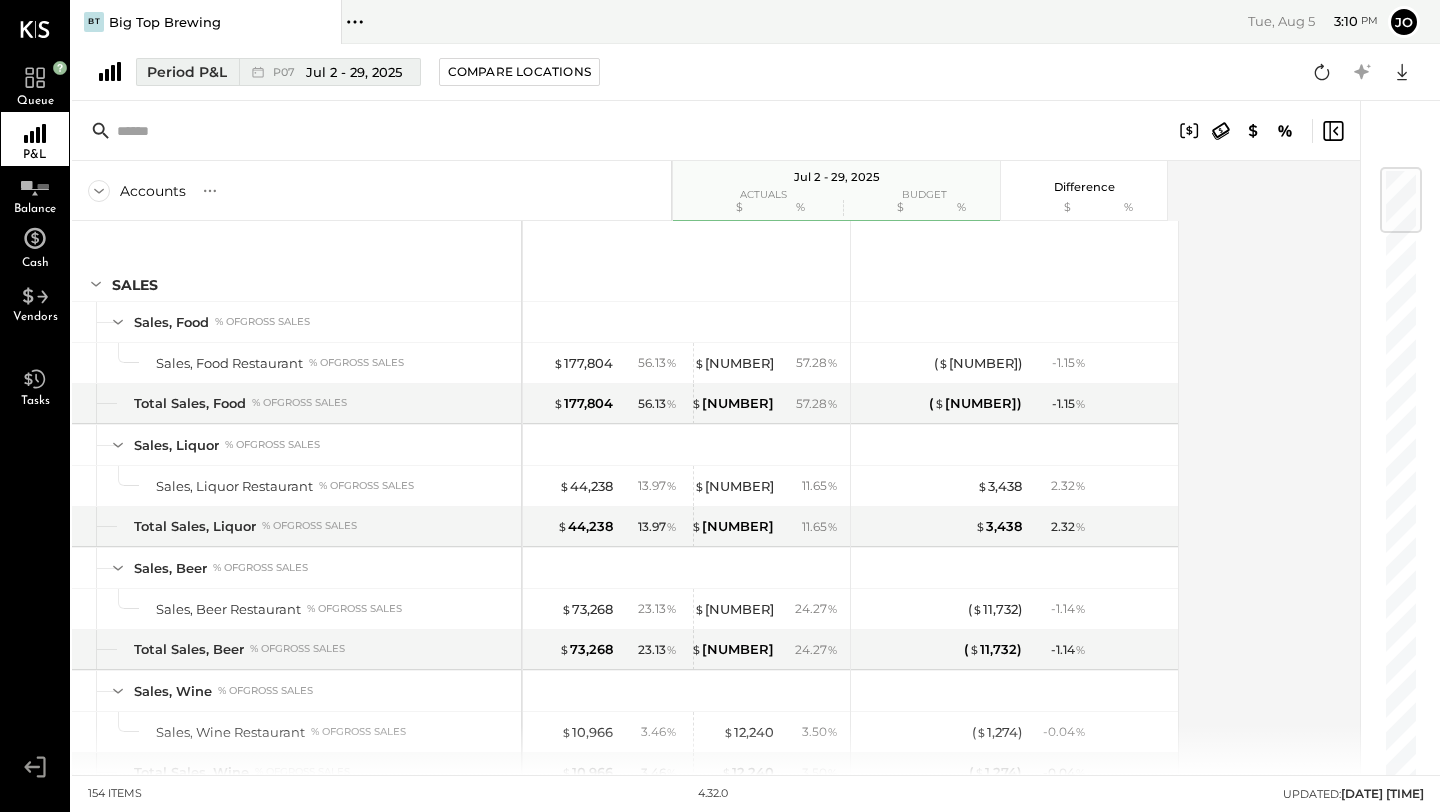 click on "Period P&L" at bounding box center (187, 72) 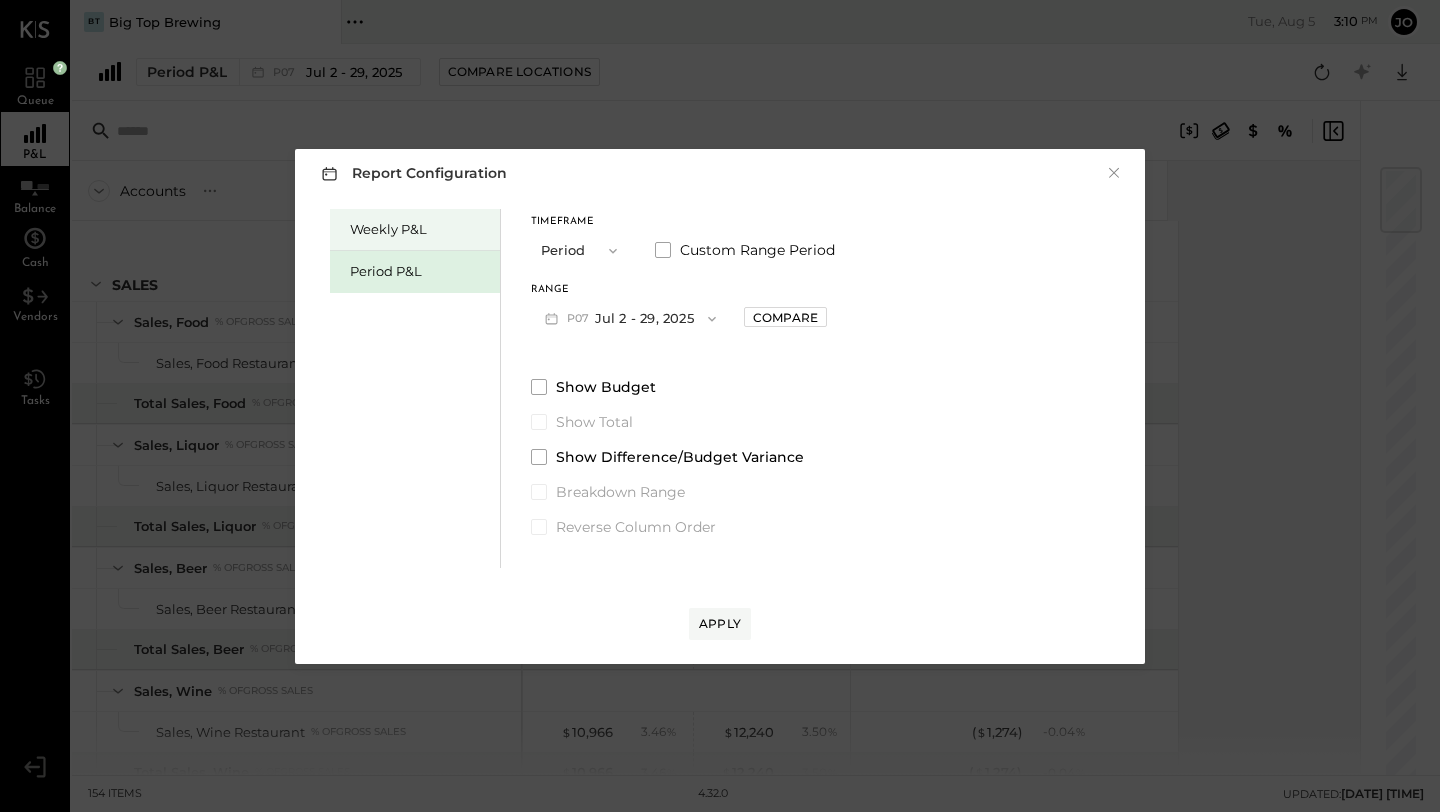 click on "Weekly P&L" at bounding box center (420, 229) 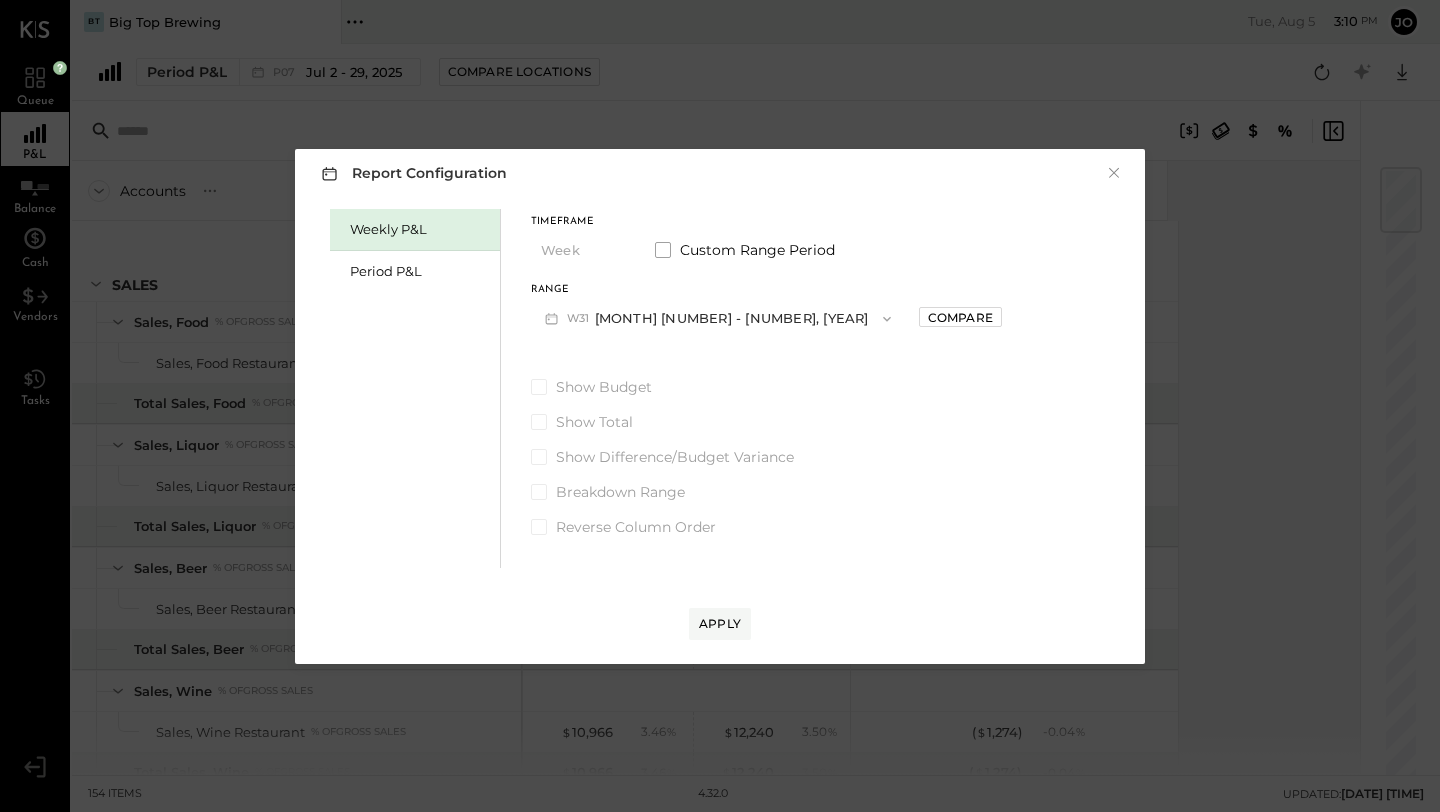 click on "Apply" at bounding box center (720, 604) 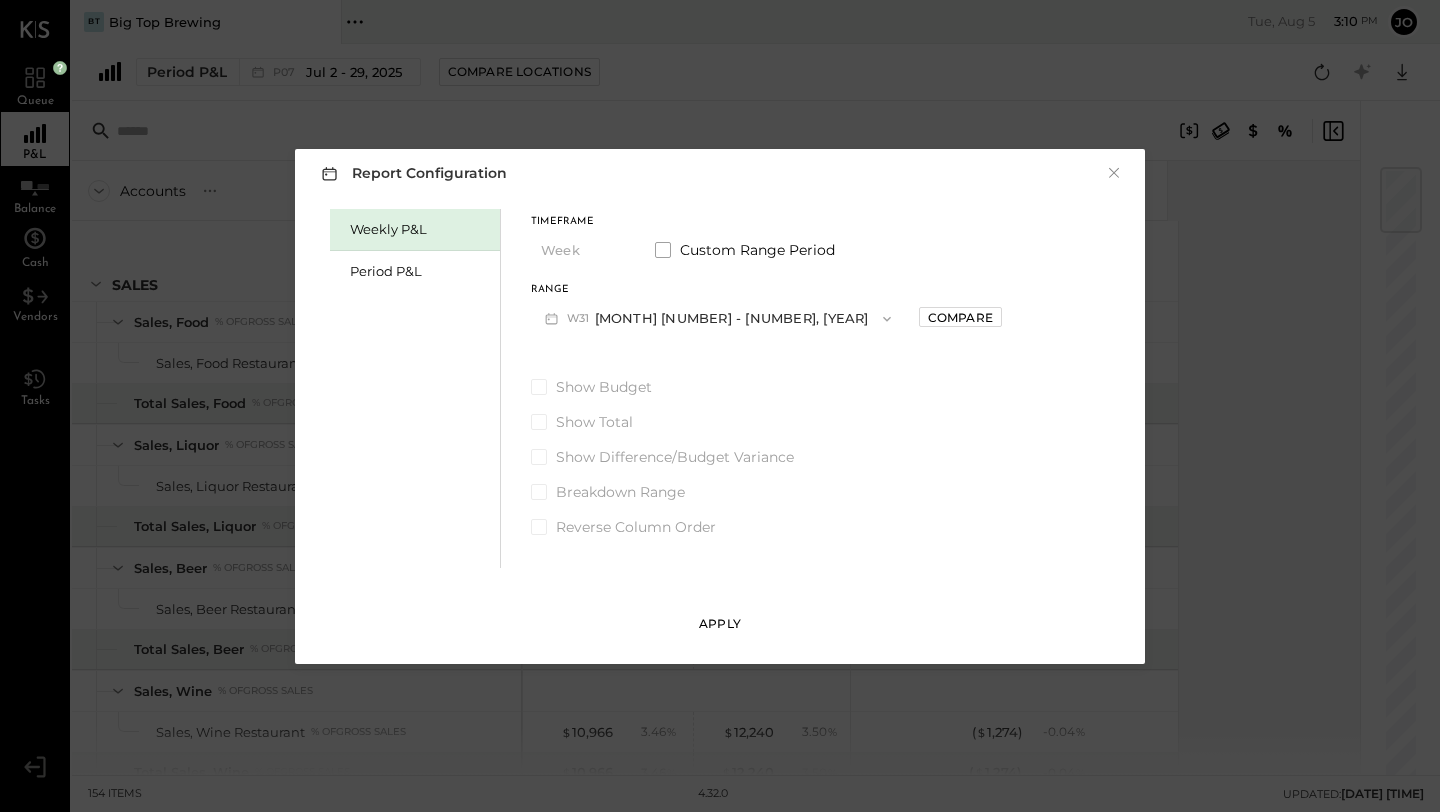 click on "Apply" at bounding box center [720, 624] 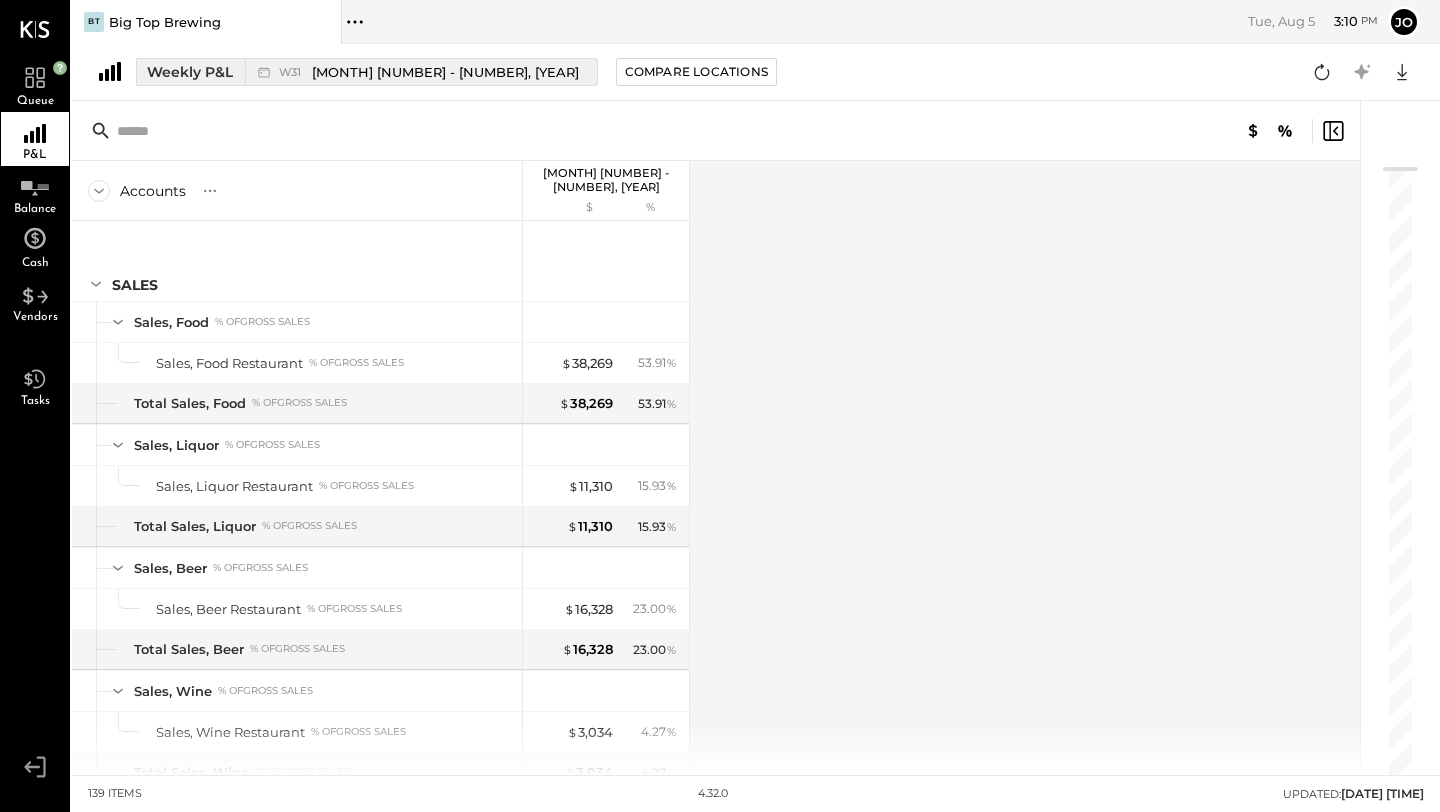 click 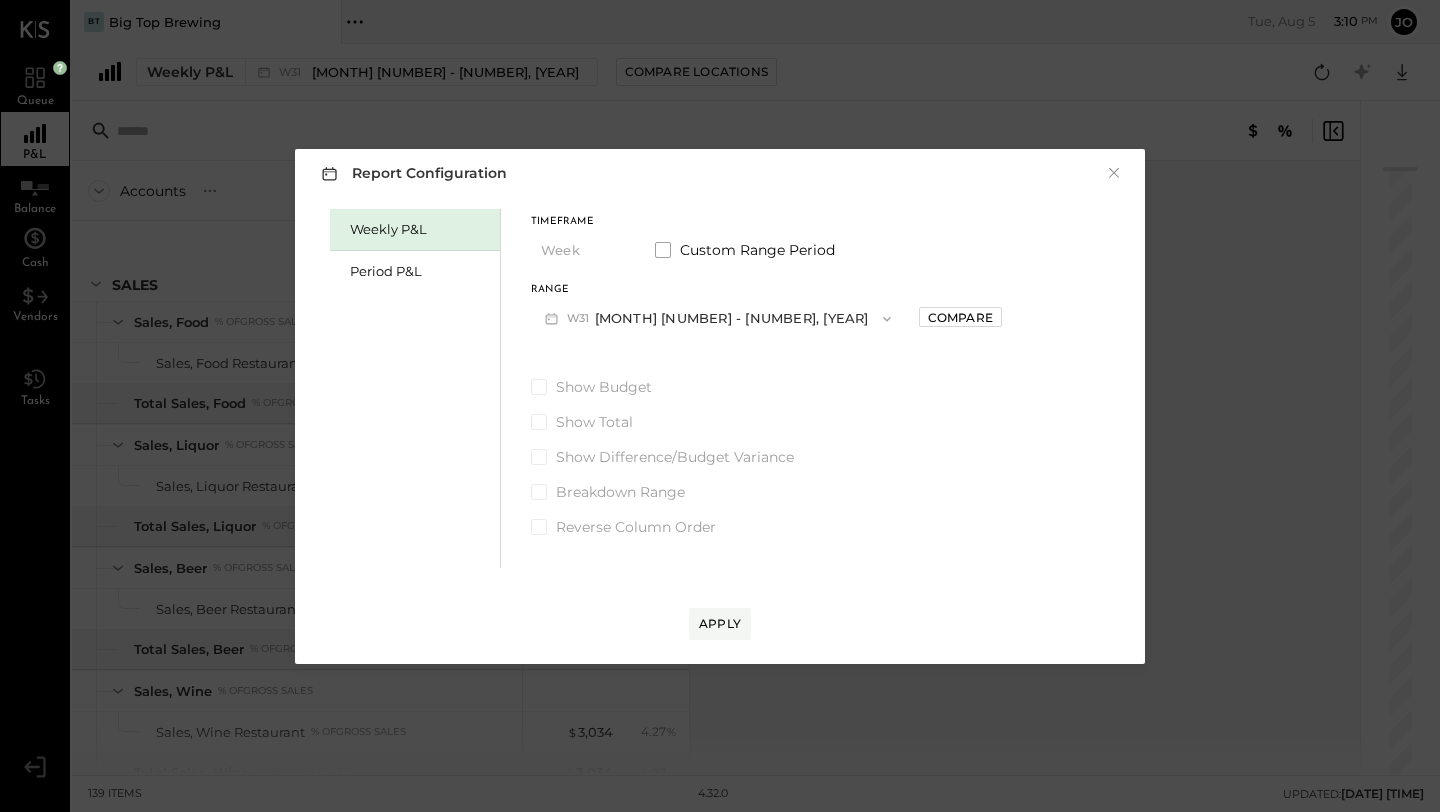 click on "W31 [MONTH] [NUMBER] - [NUMBER], [YEAR]" at bounding box center [718, 318] 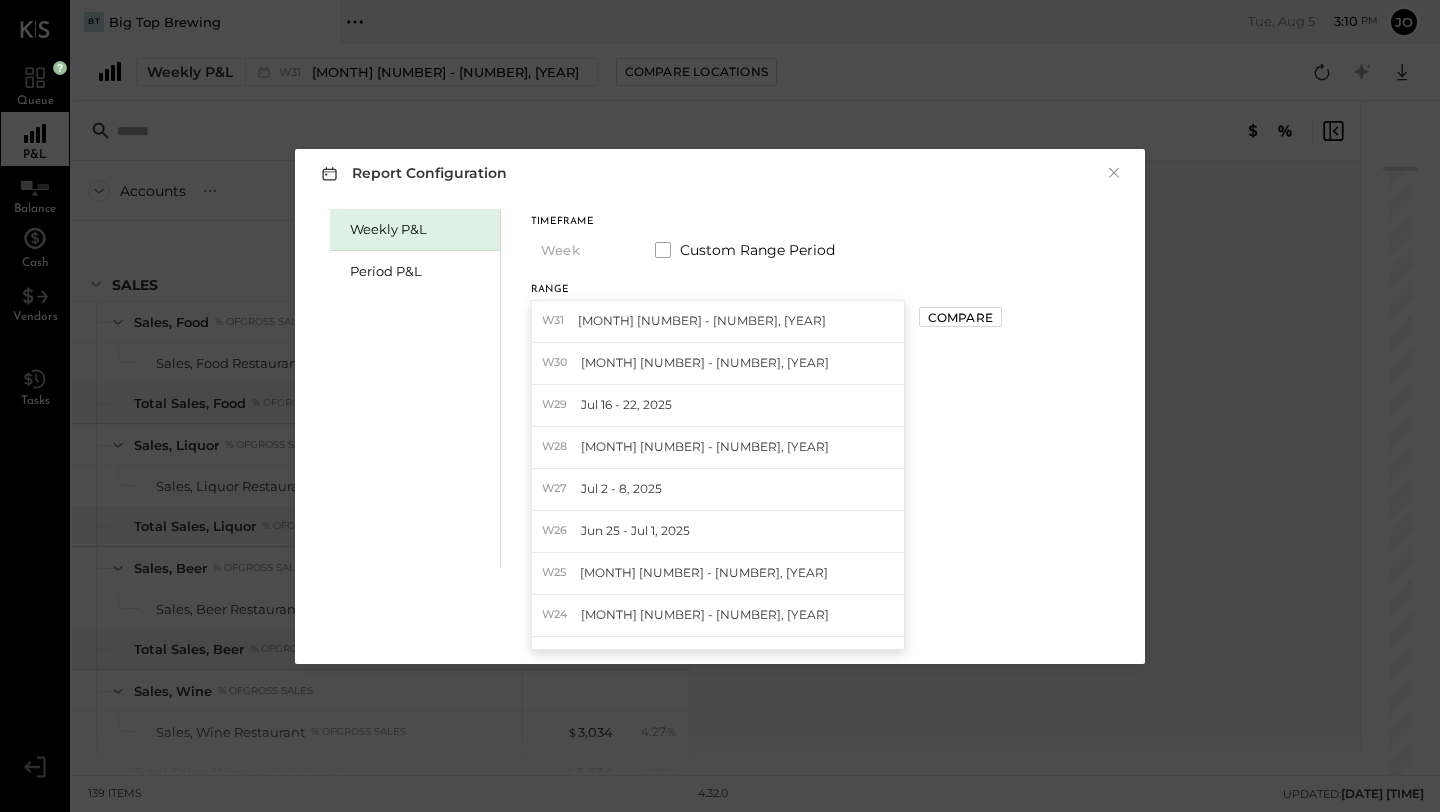 click on "[MONTH] [NUMBER] - [NUMBER], [YEAR]" at bounding box center (702, 320) 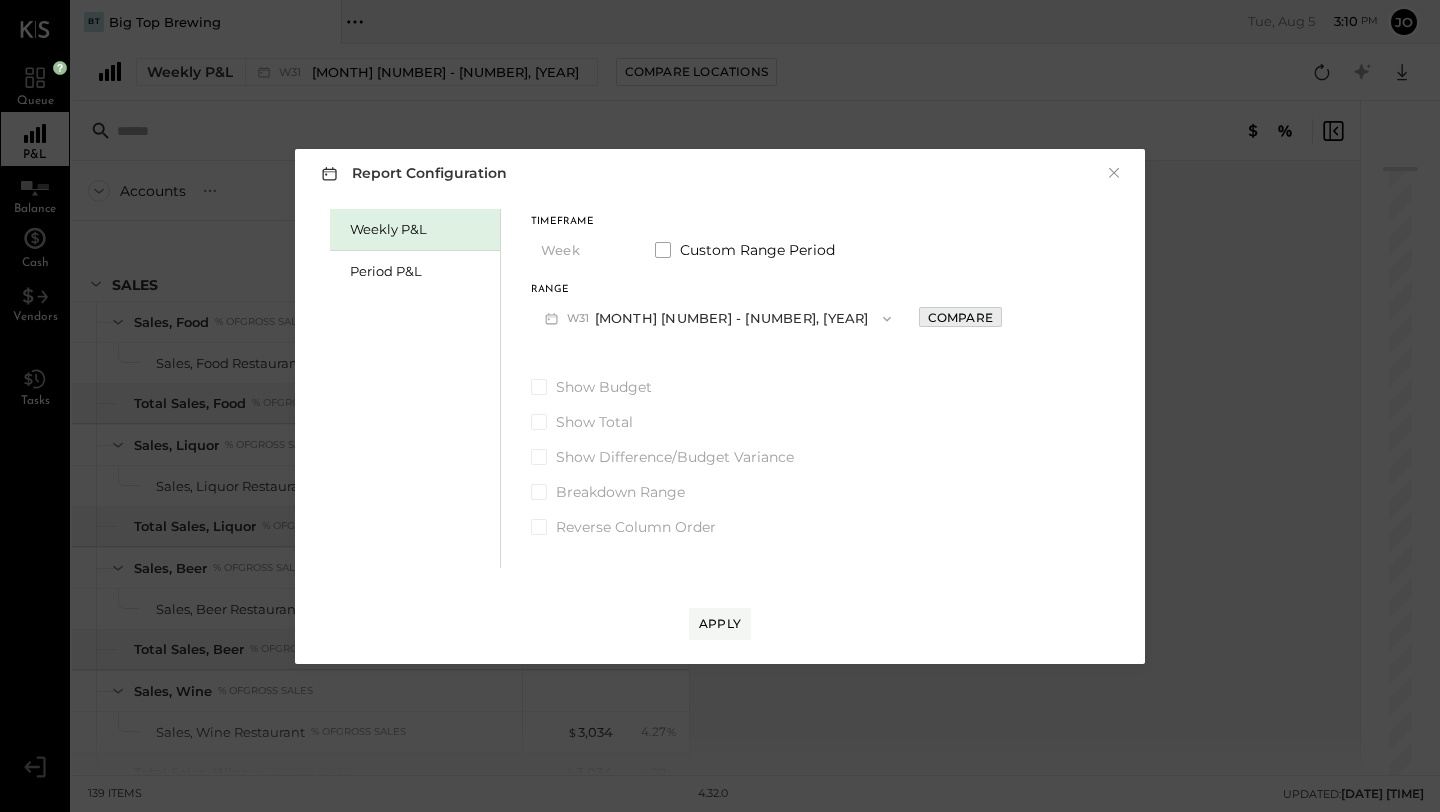 click on "Compare" at bounding box center [960, 317] 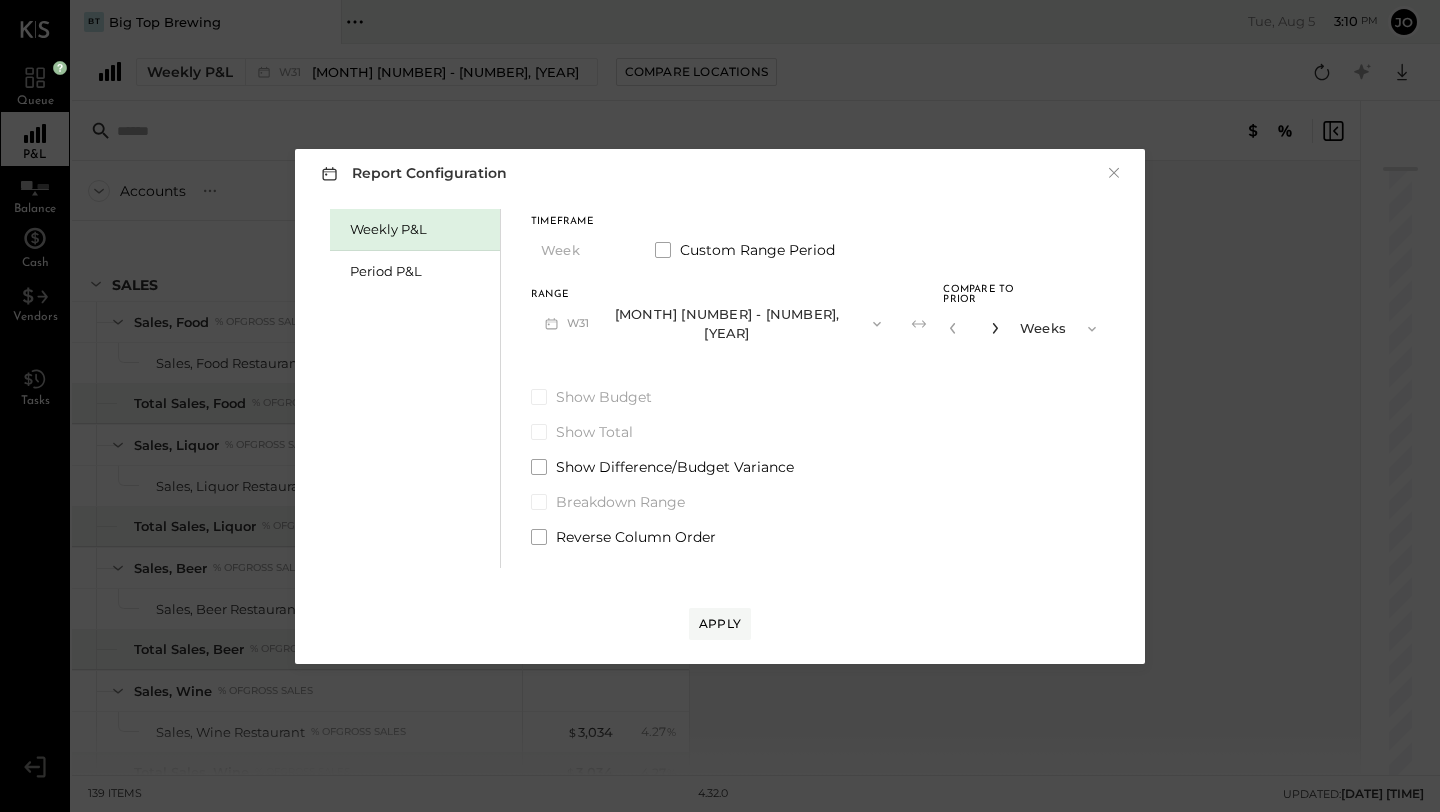 click 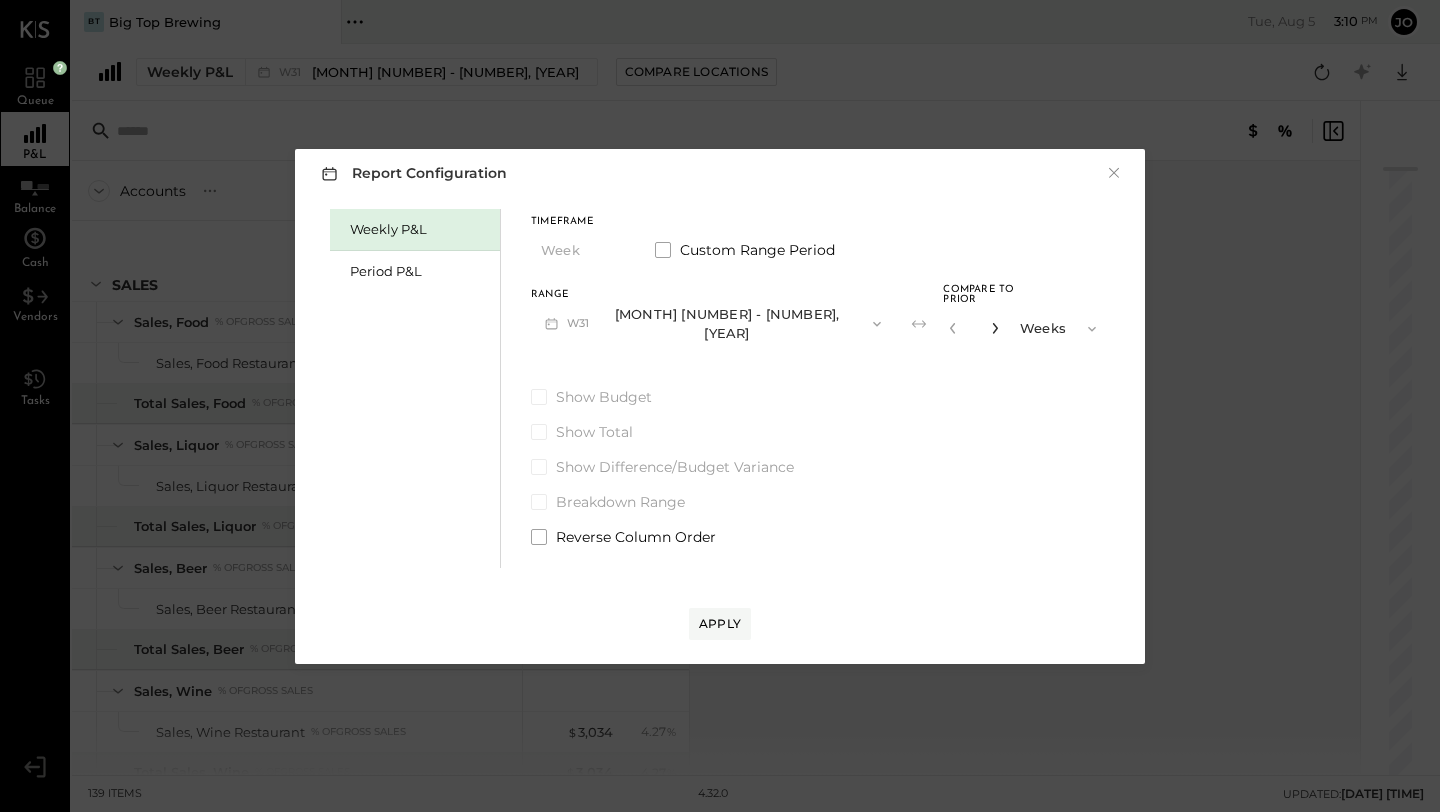 click 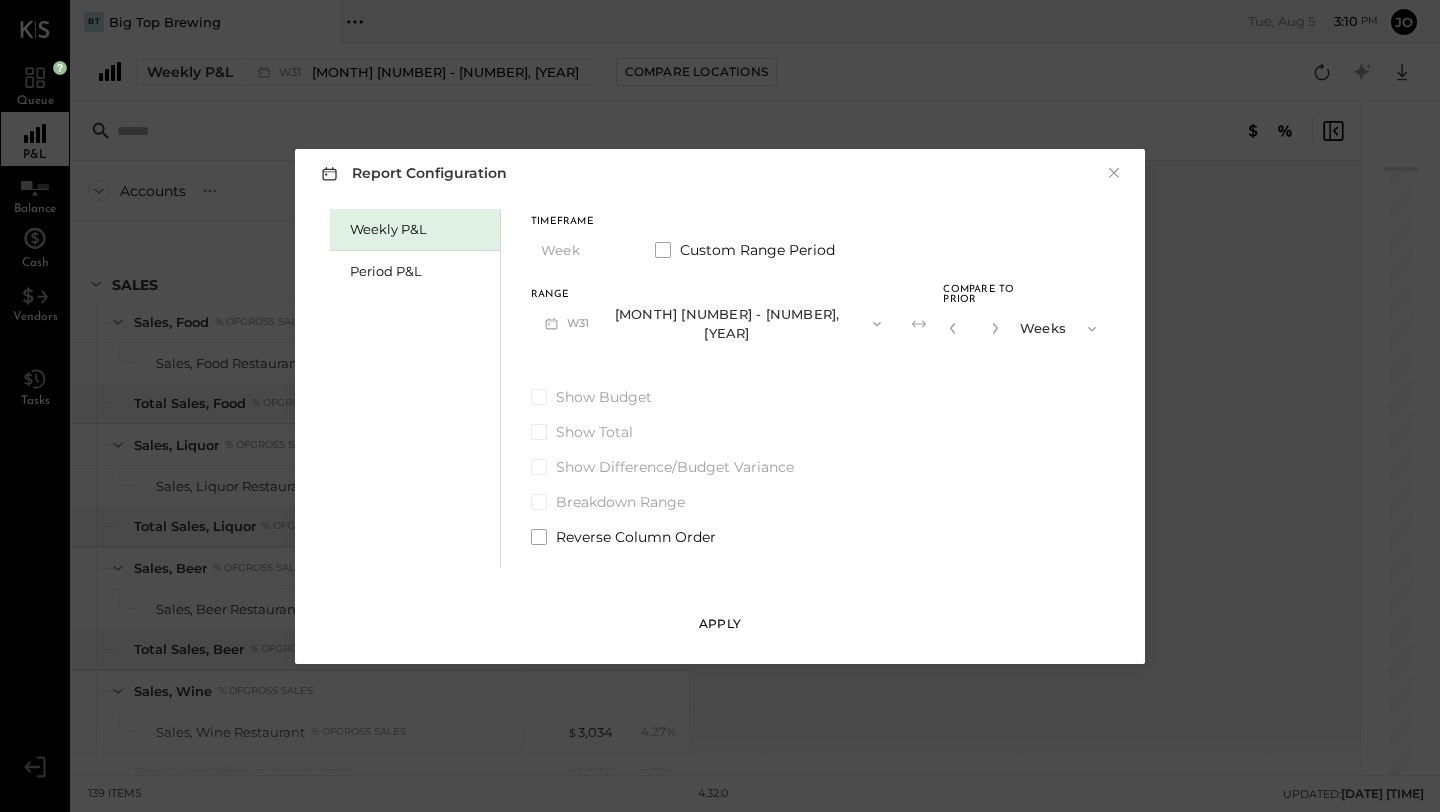 click on "Apply" at bounding box center [720, 624] 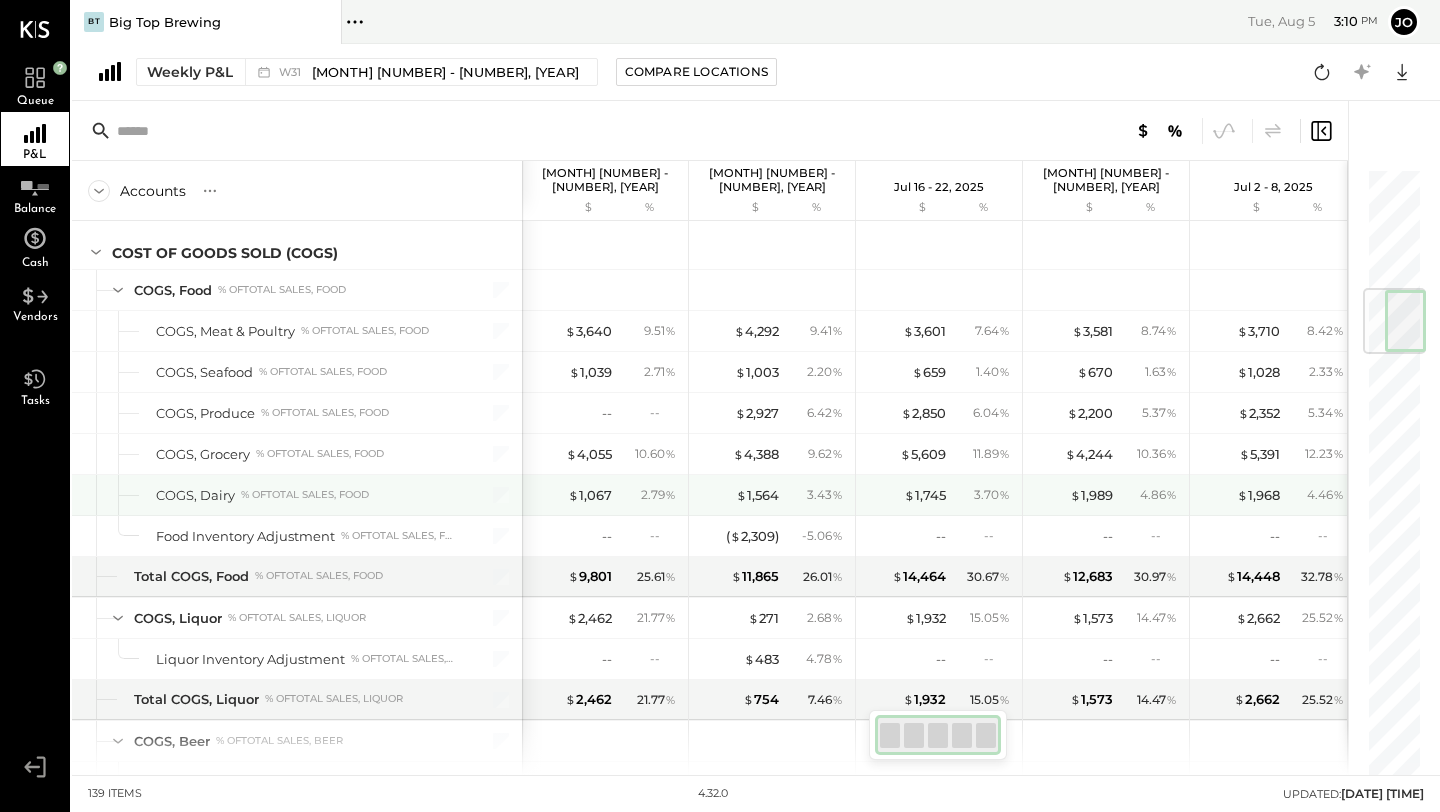 scroll, scrollTop: 1035, scrollLeft: 0, axis: vertical 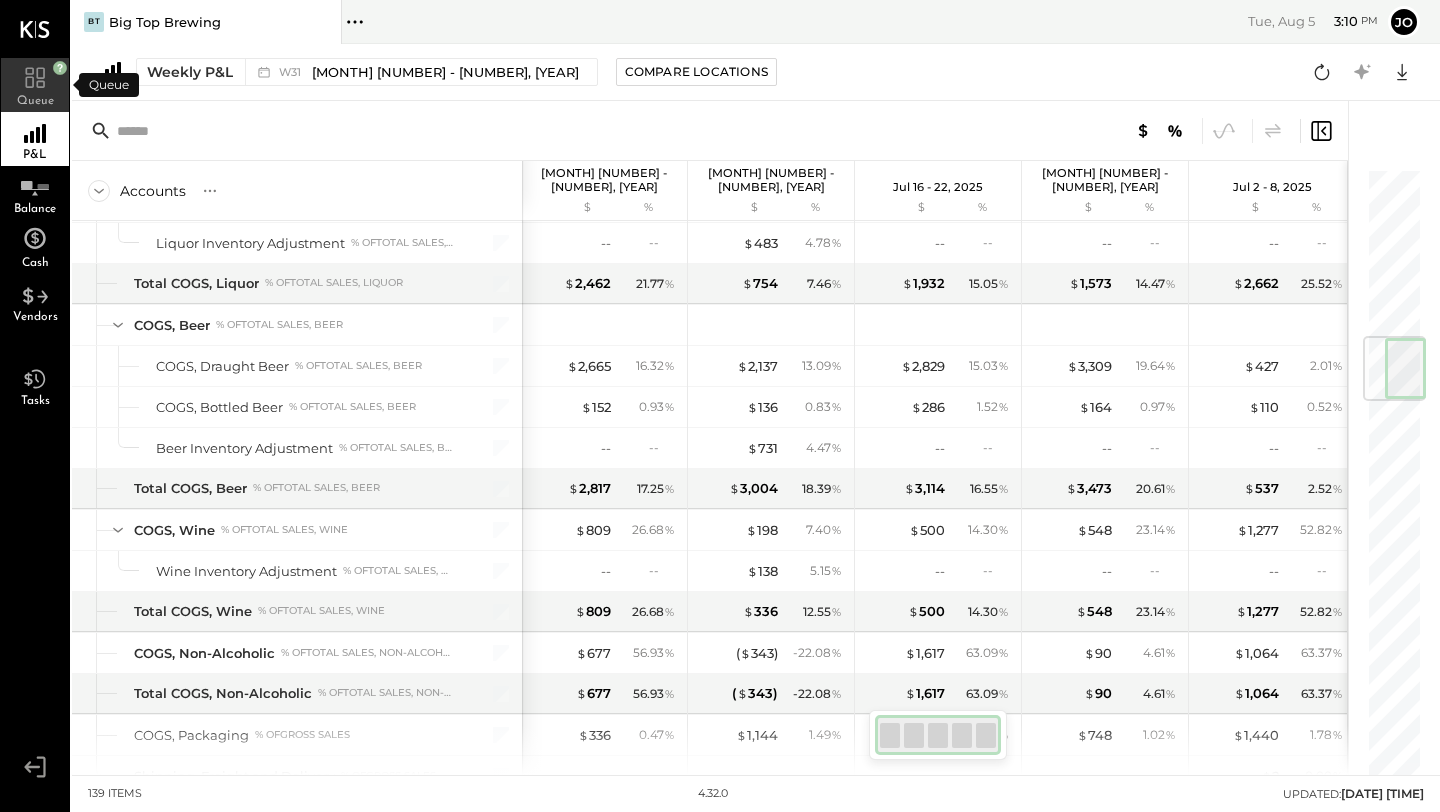 click 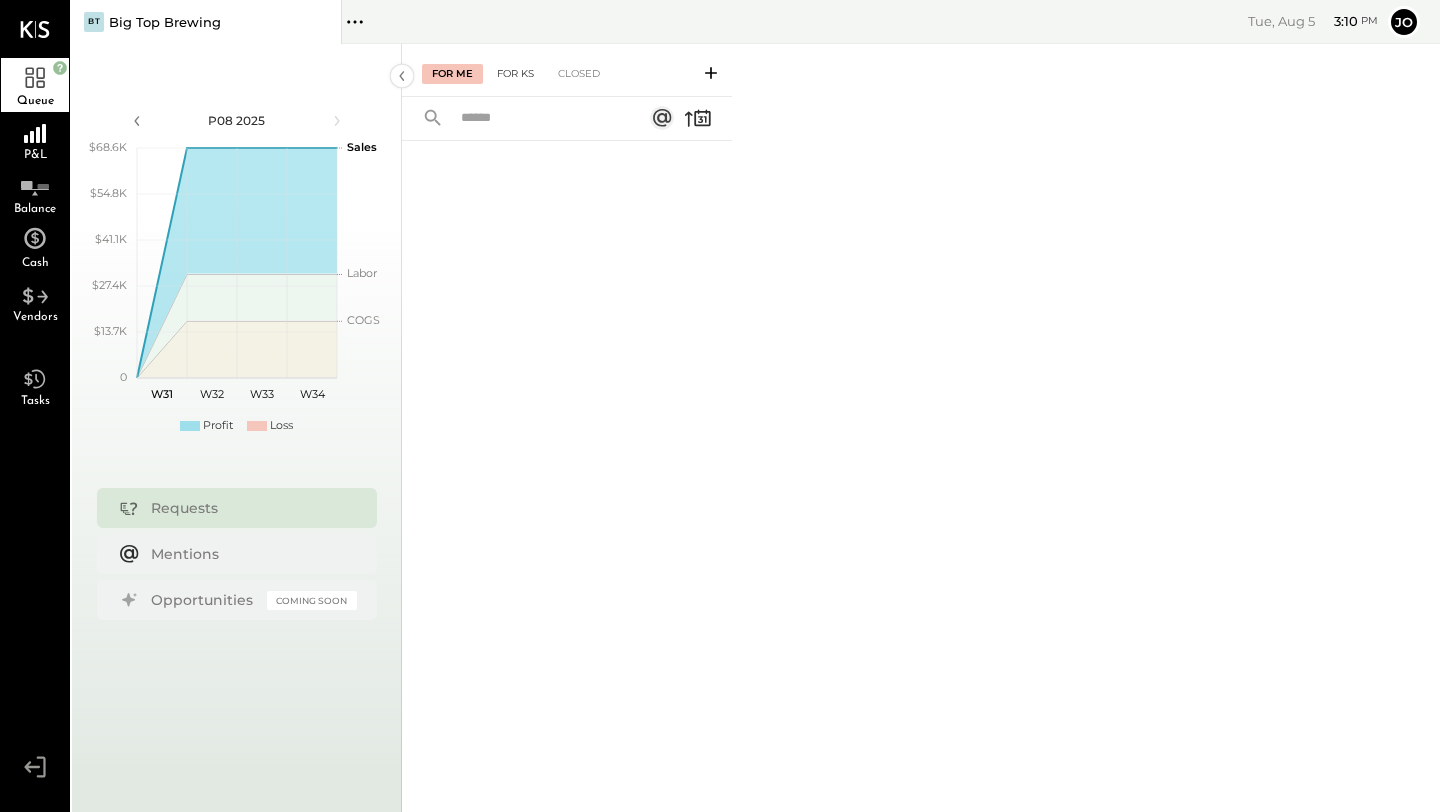 click on "For KS" at bounding box center [515, 74] 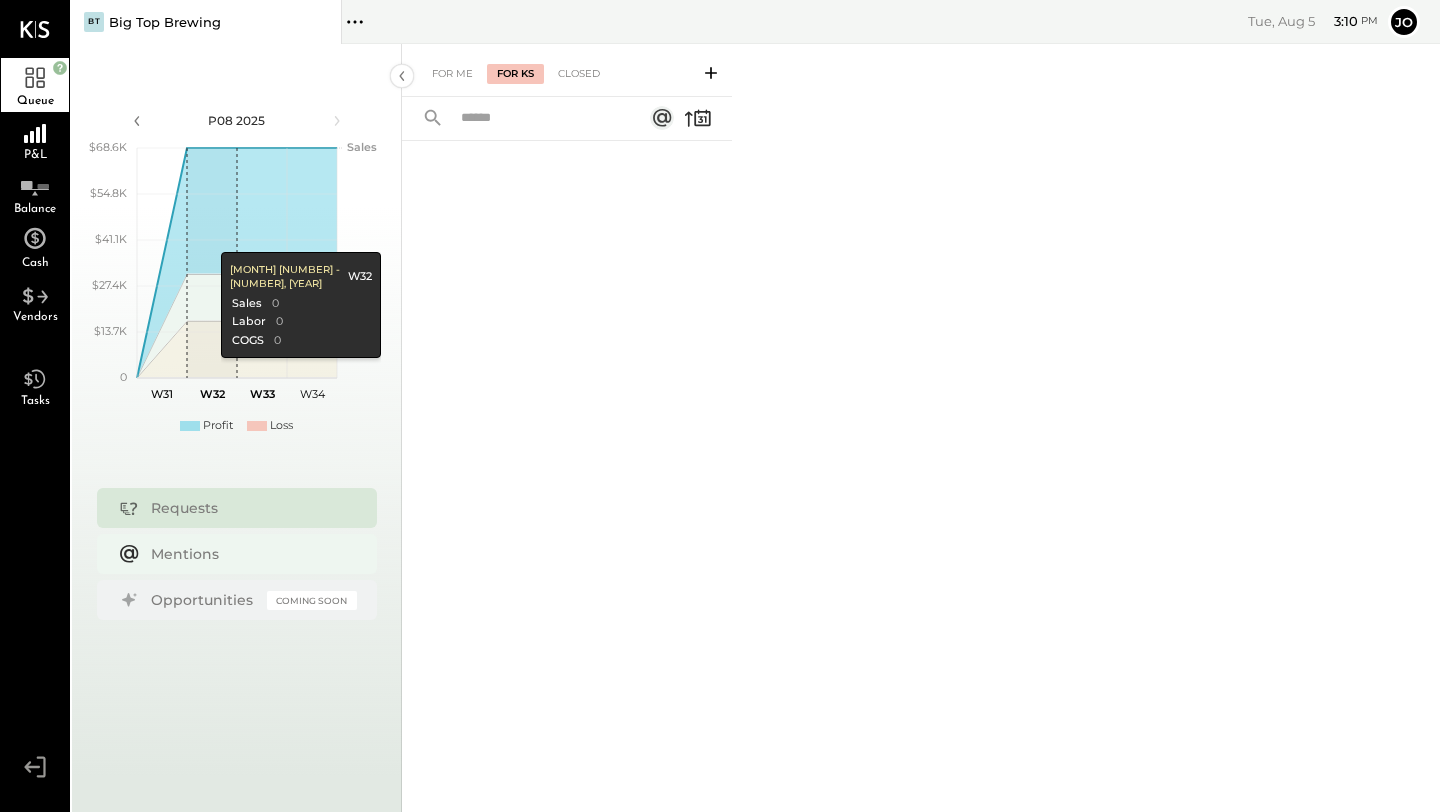 click on "Mentions" at bounding box center [249, 554] 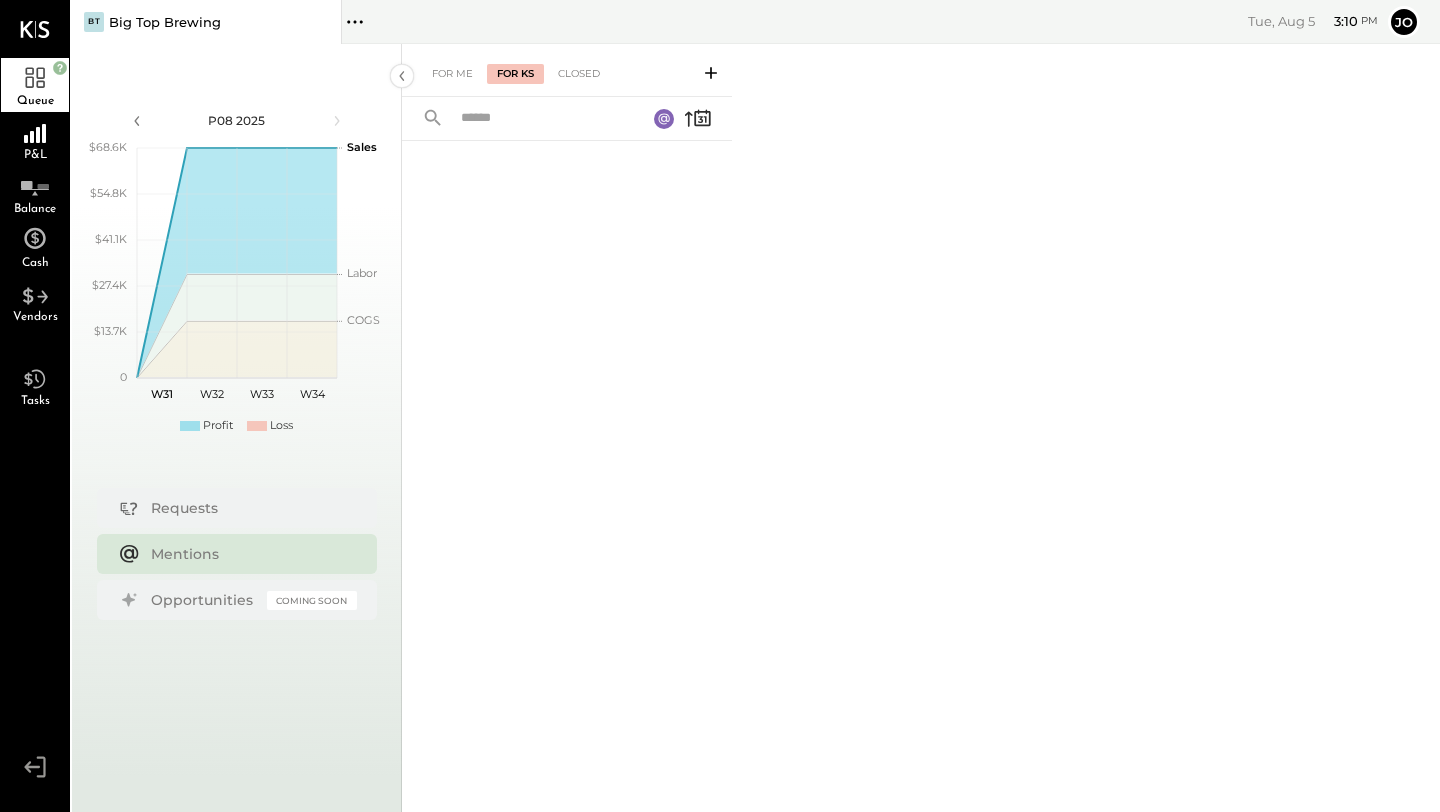 click 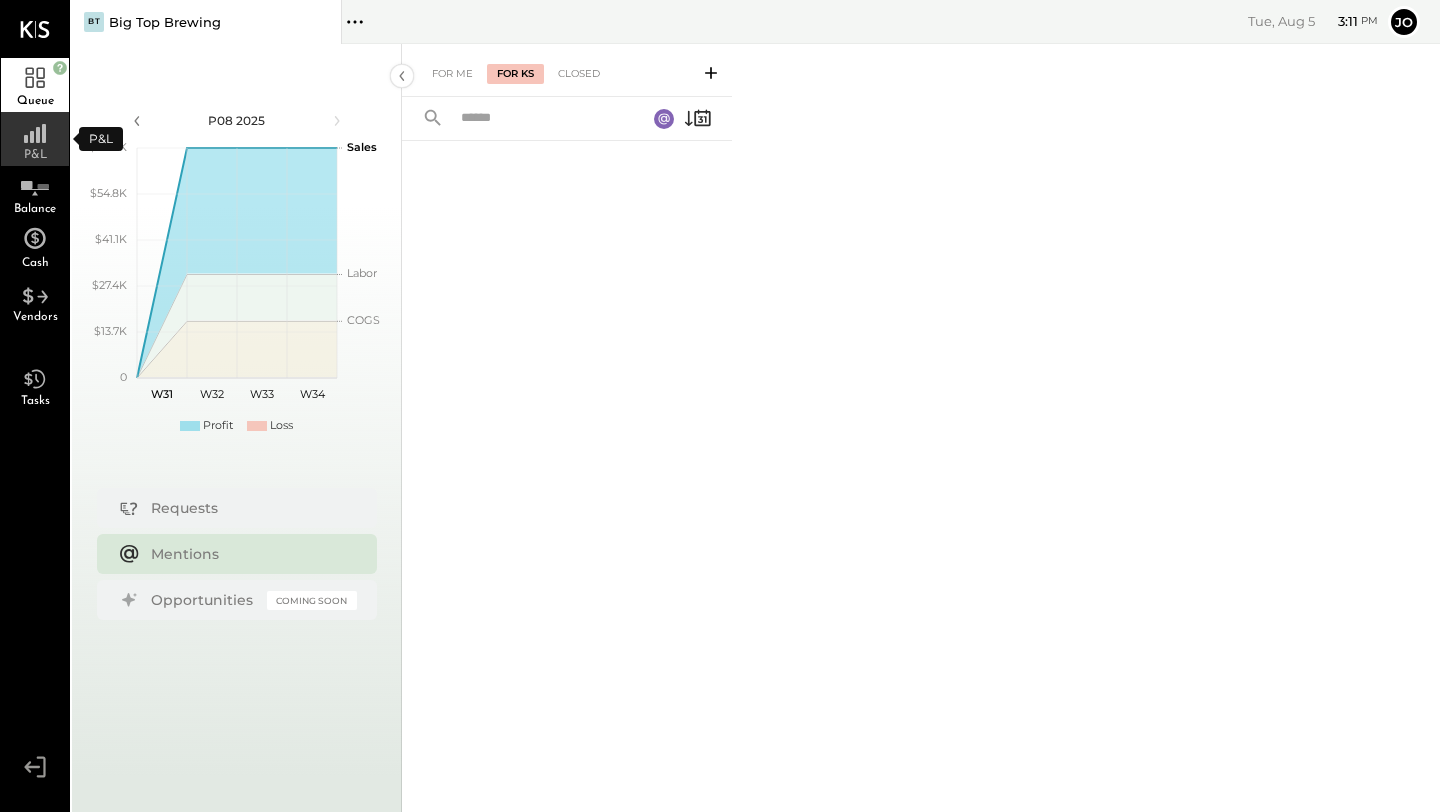 click on "P&L" at bounding box center [35, 155] 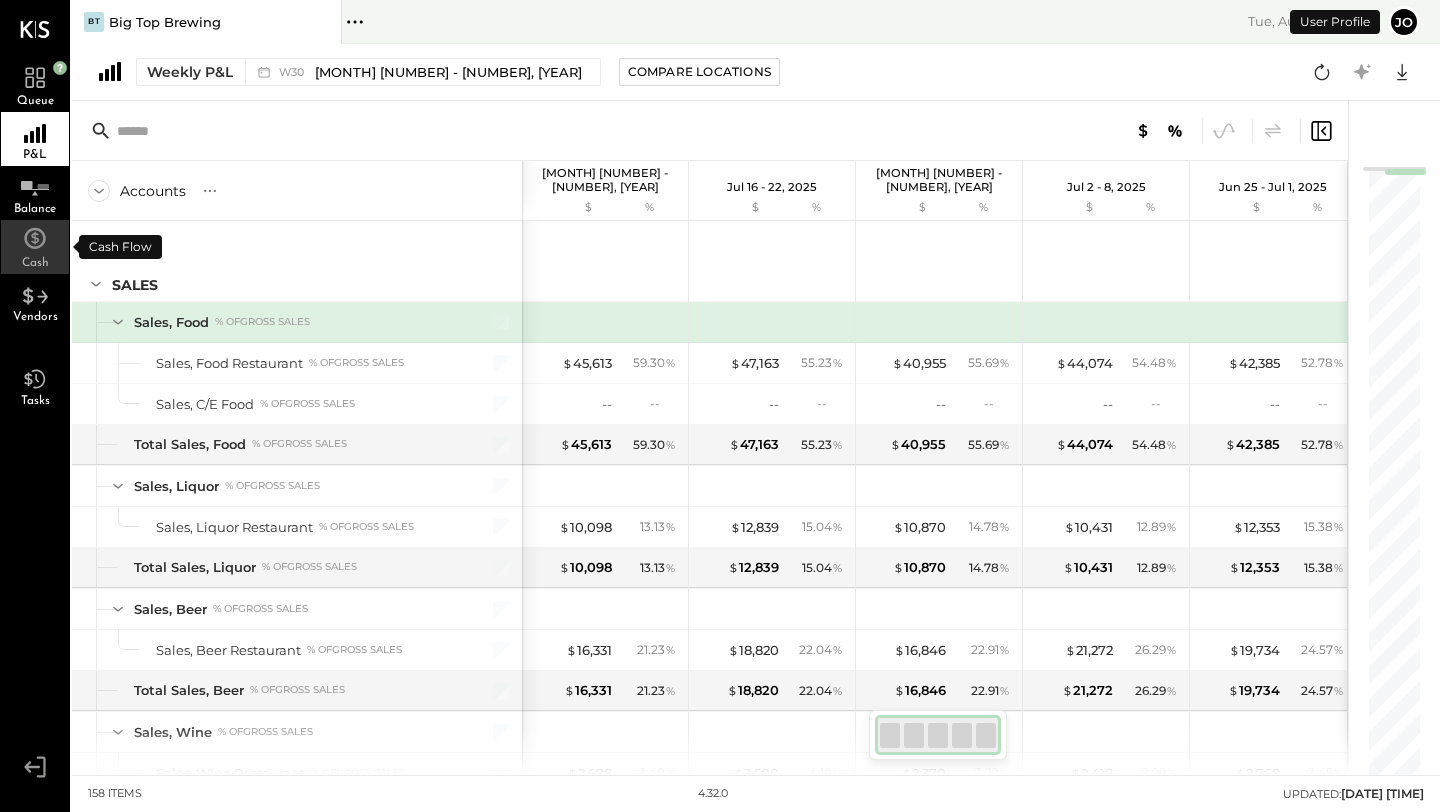 click on "Cash" at bounding box center (35, 247) 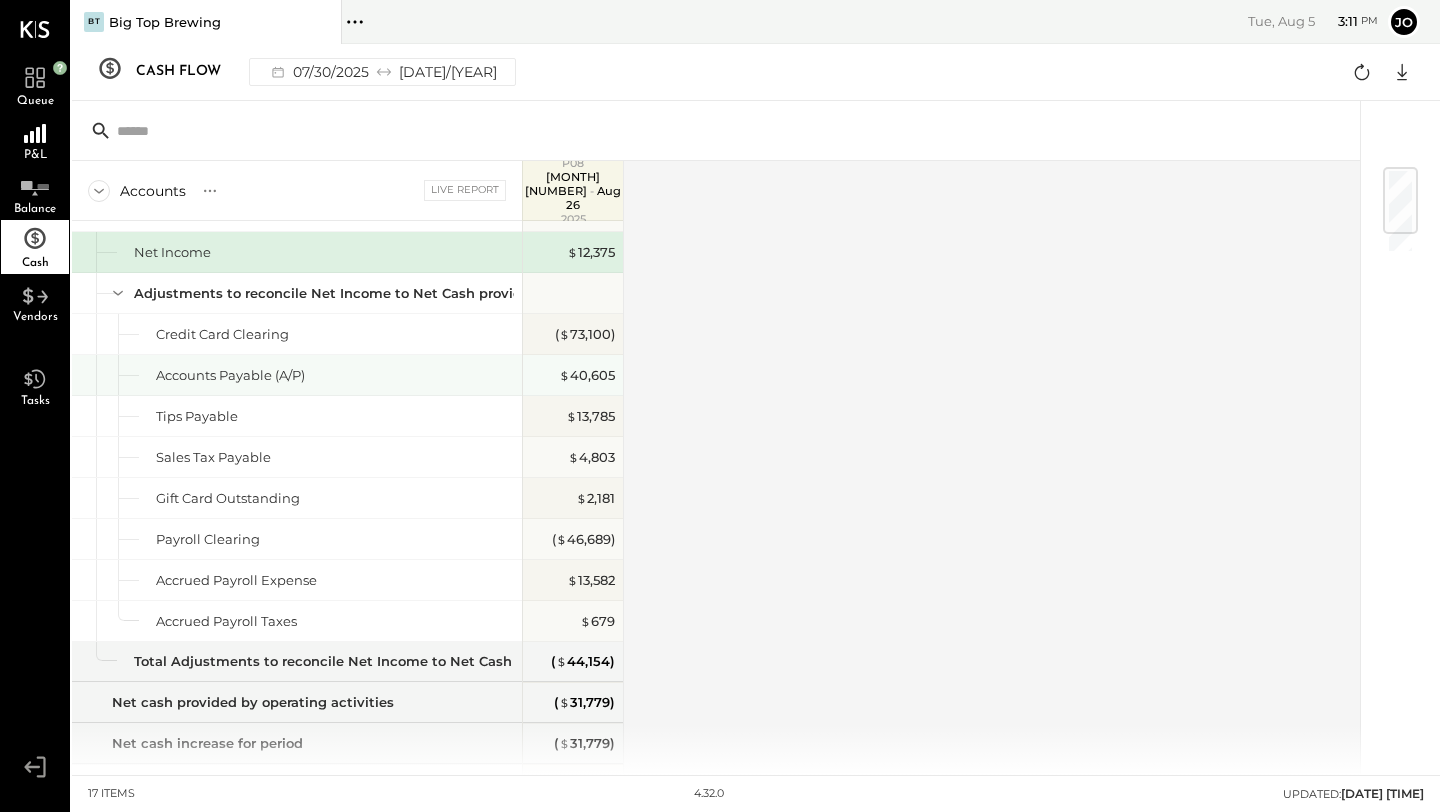 scroll, scrollTop: 0, scrollLeft: 0, axis: both 